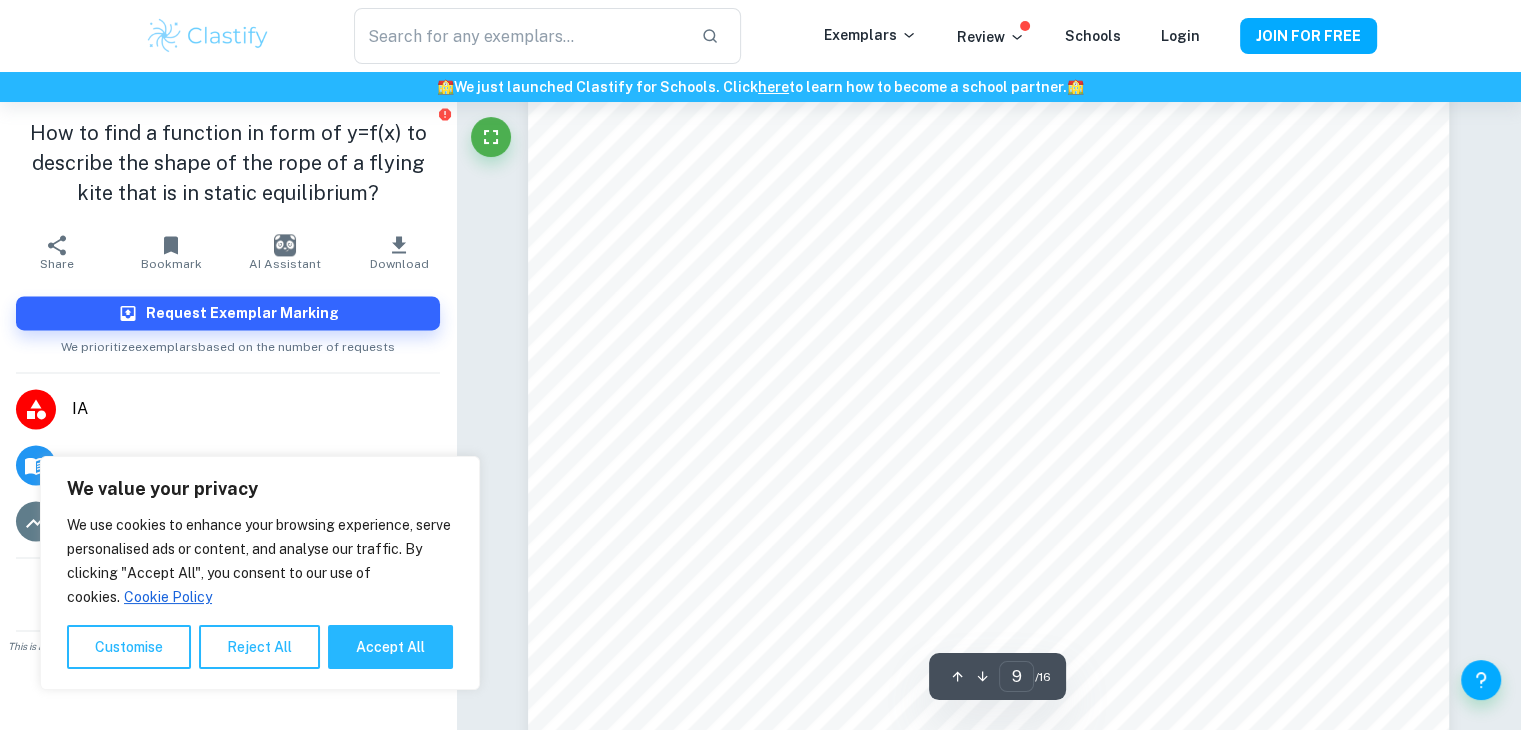 scroll, scrollTop: 10390, scrollLeft: 0, axis: vertical 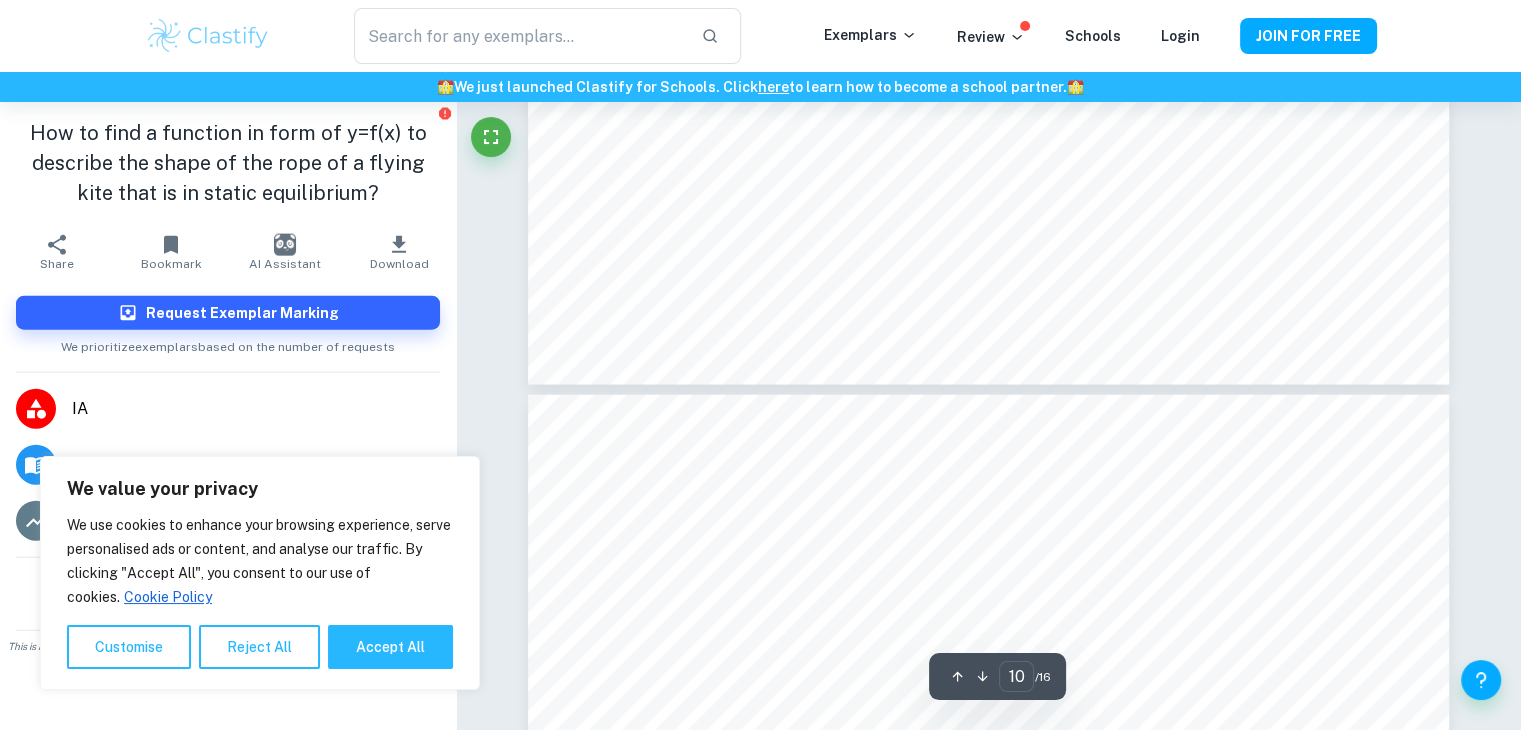 type on "11" 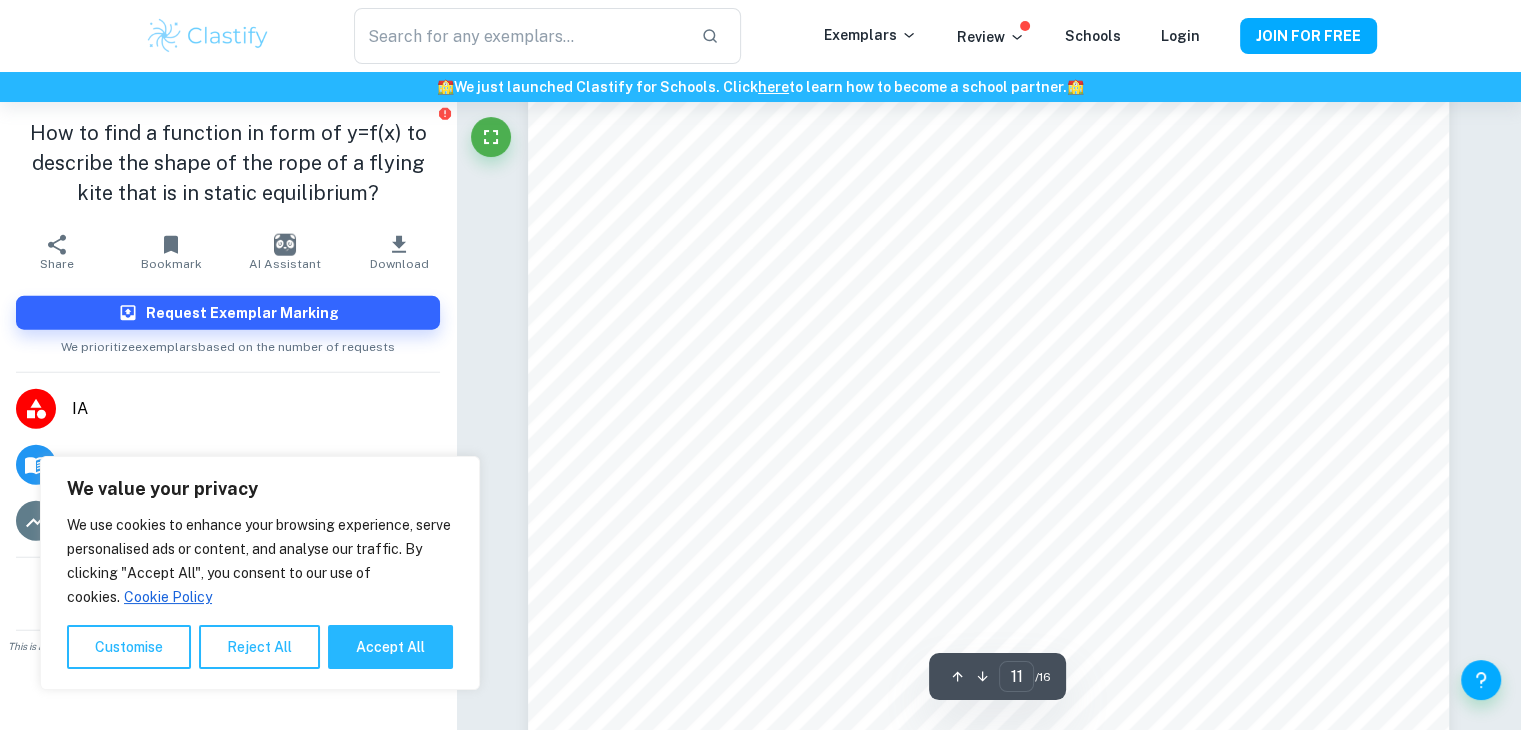 scroll, scrollTop: 12578, scrollLeft: 0, axis: vertical 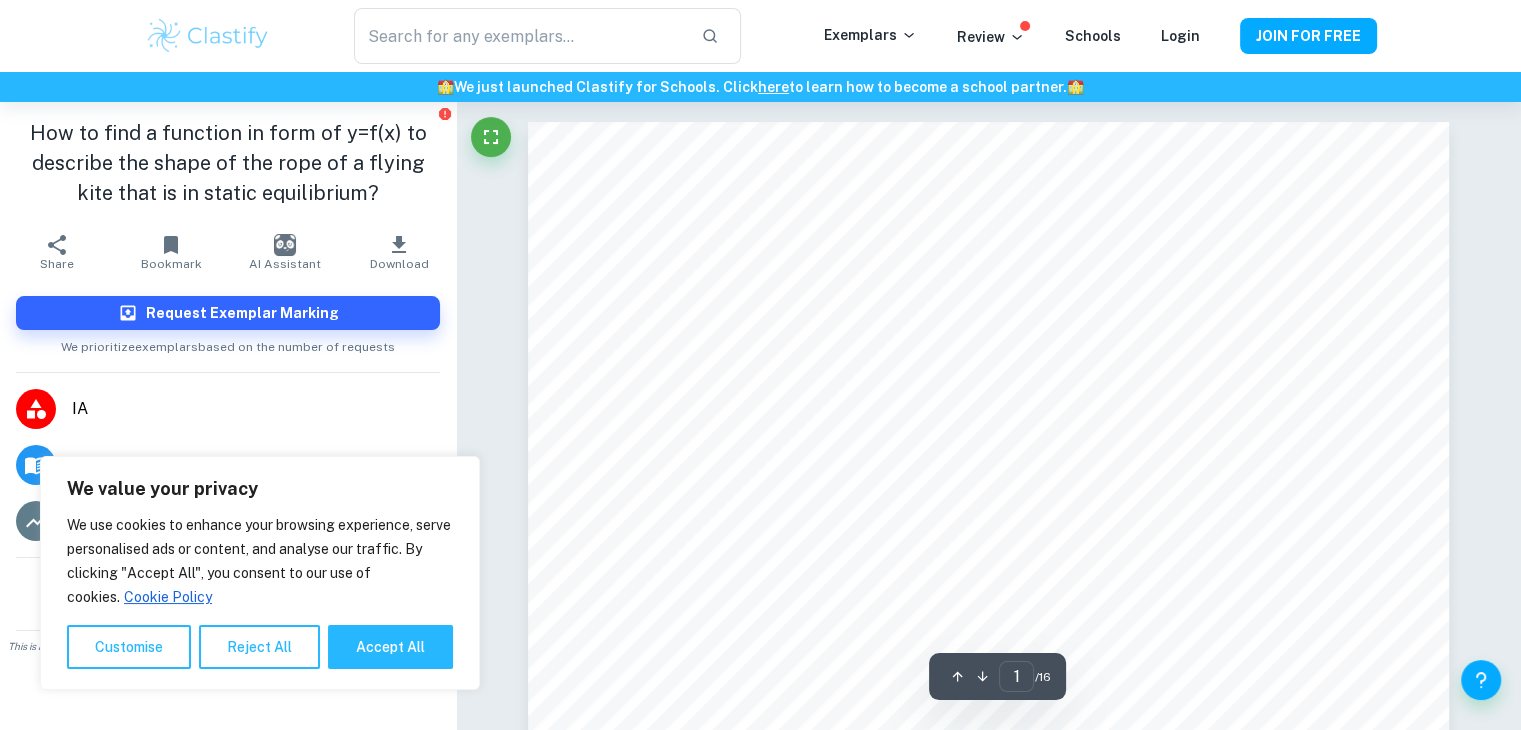 click at bounding box center (208, 36) 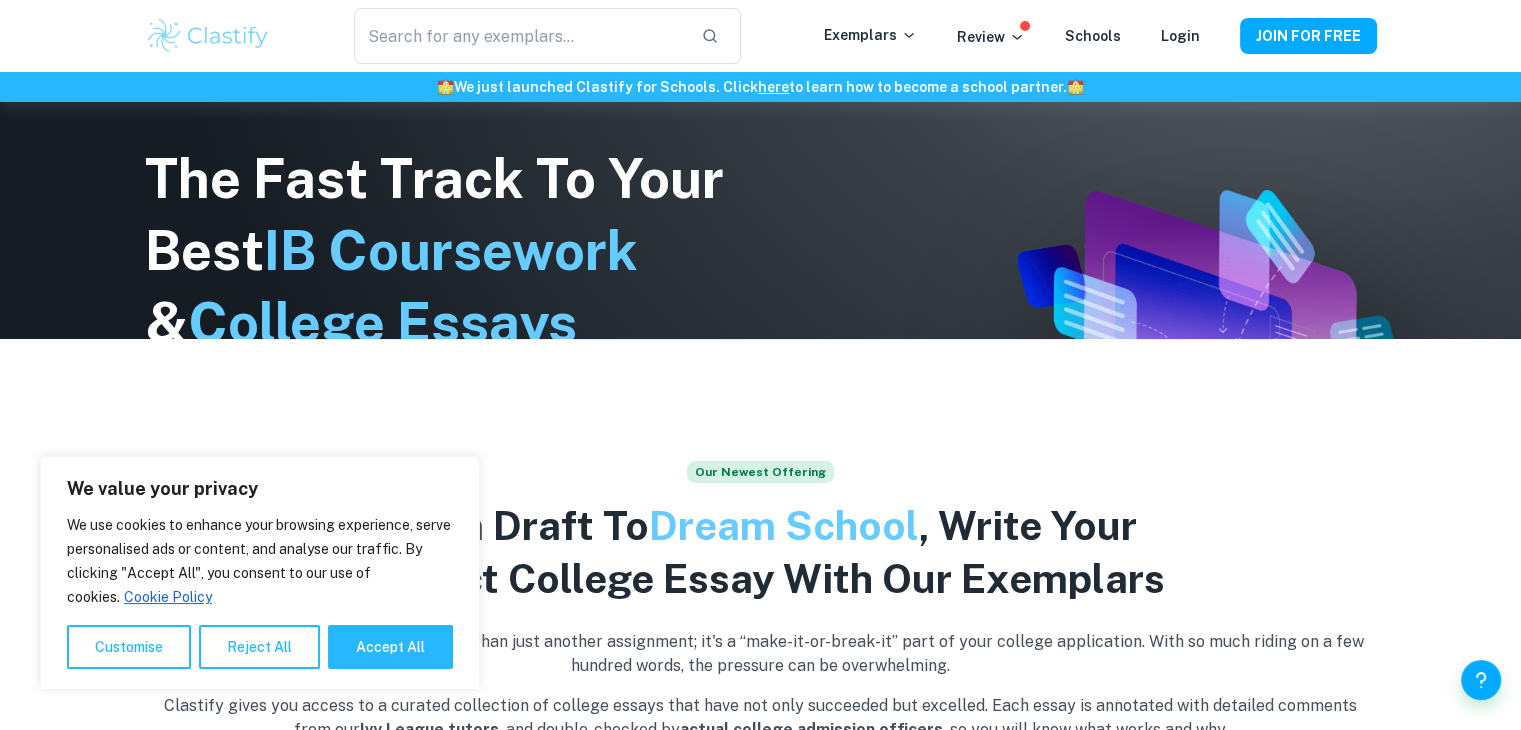 scroll, scrollTop: 398, scrollLeft: 0, axis: vertical 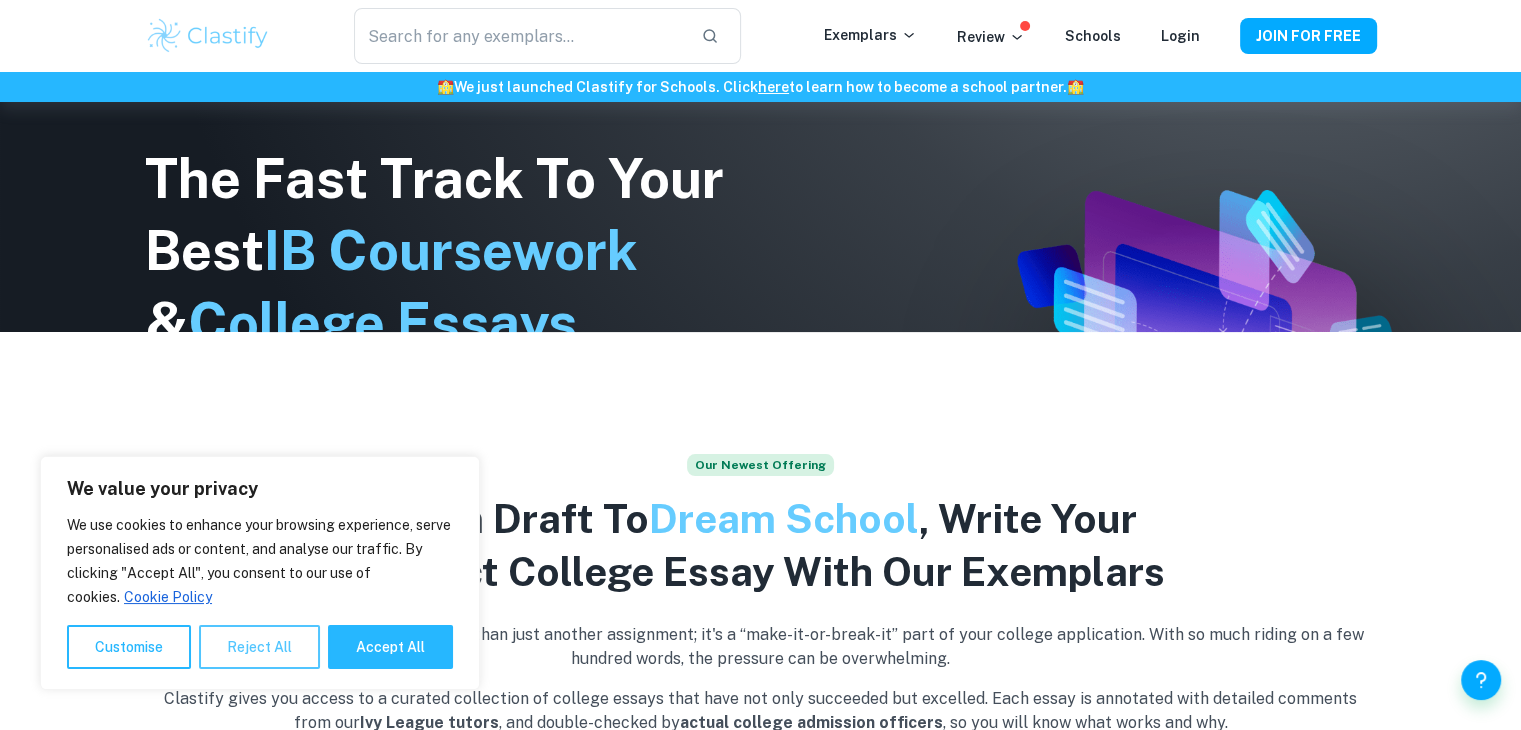 click on "Reject All" at bounding box center (259, 647) 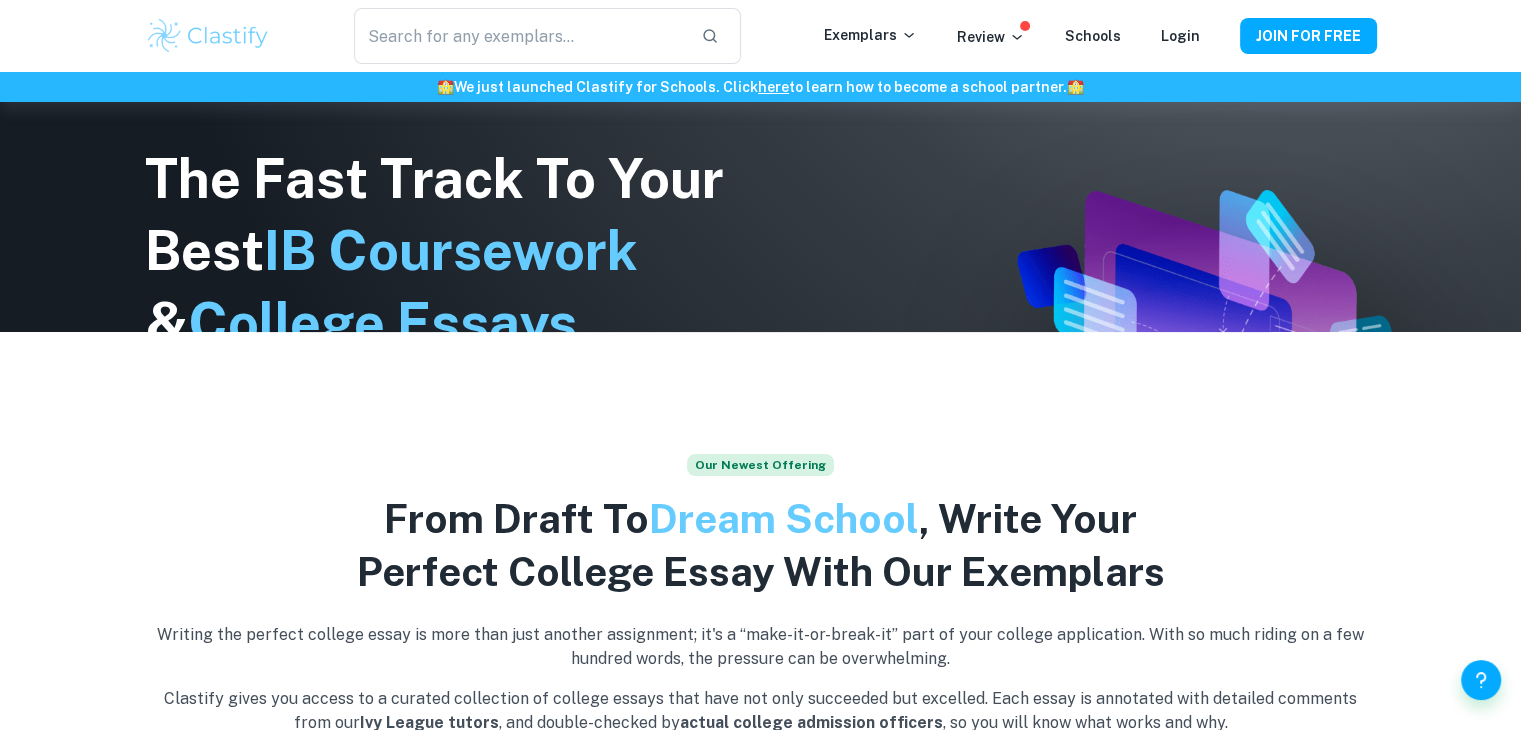 scroll, scrollTop: 0, scrollLeft: 0, axis: both 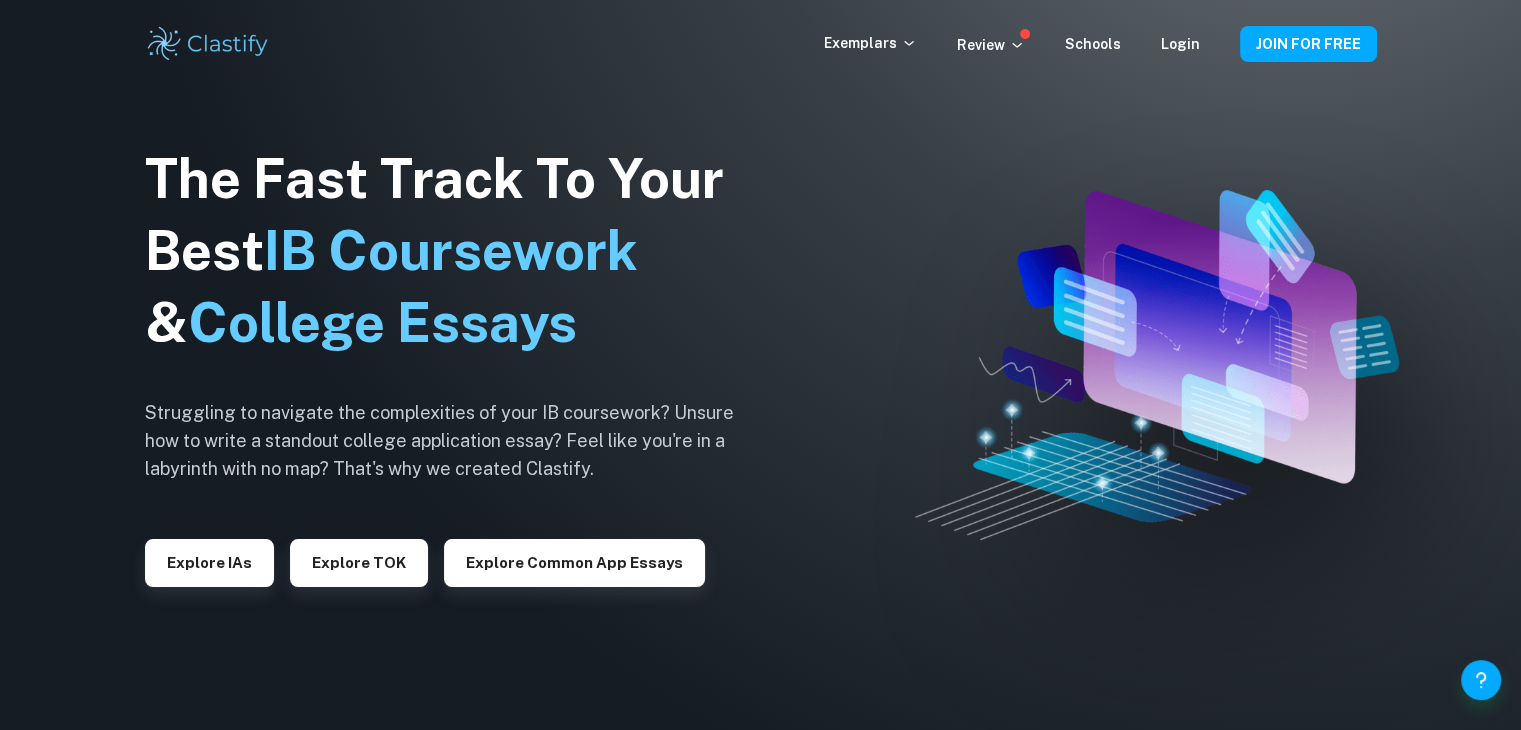 click on "Explore IAs" at bounding box center [209, 555] 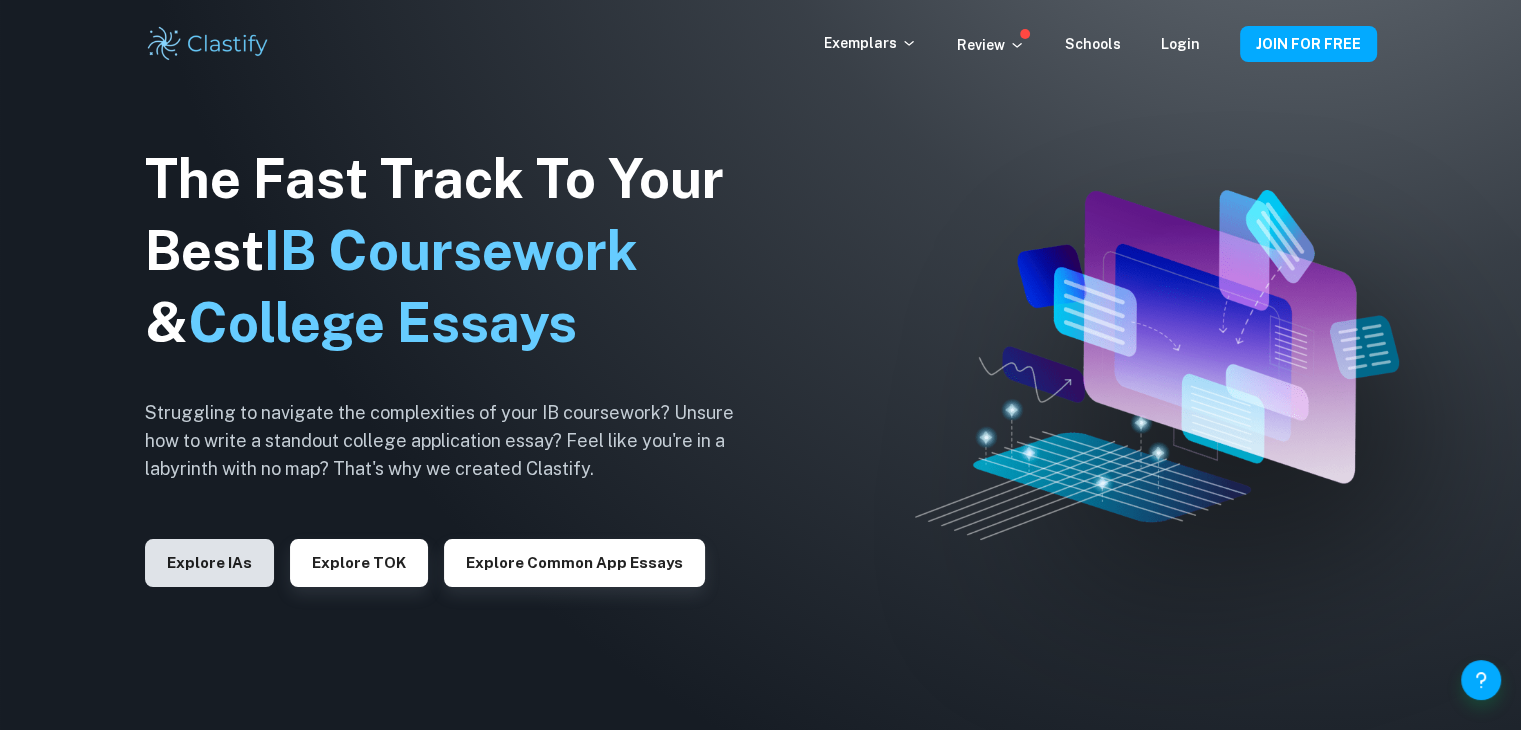 click on "Explore IAs" at bounding box center [209, 563] 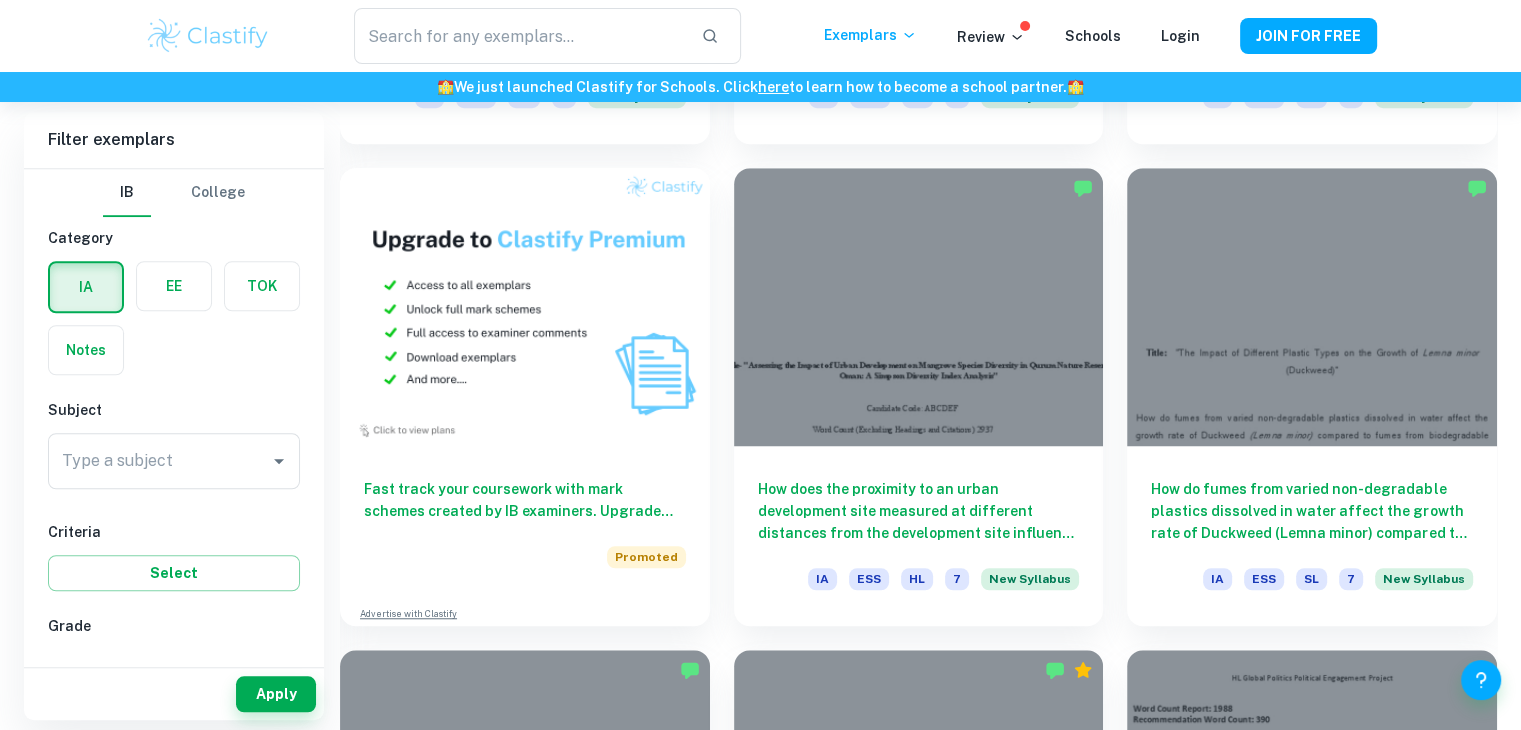 scroll, scrollTop: 1612, scrollLeft: 0, axis: vertical 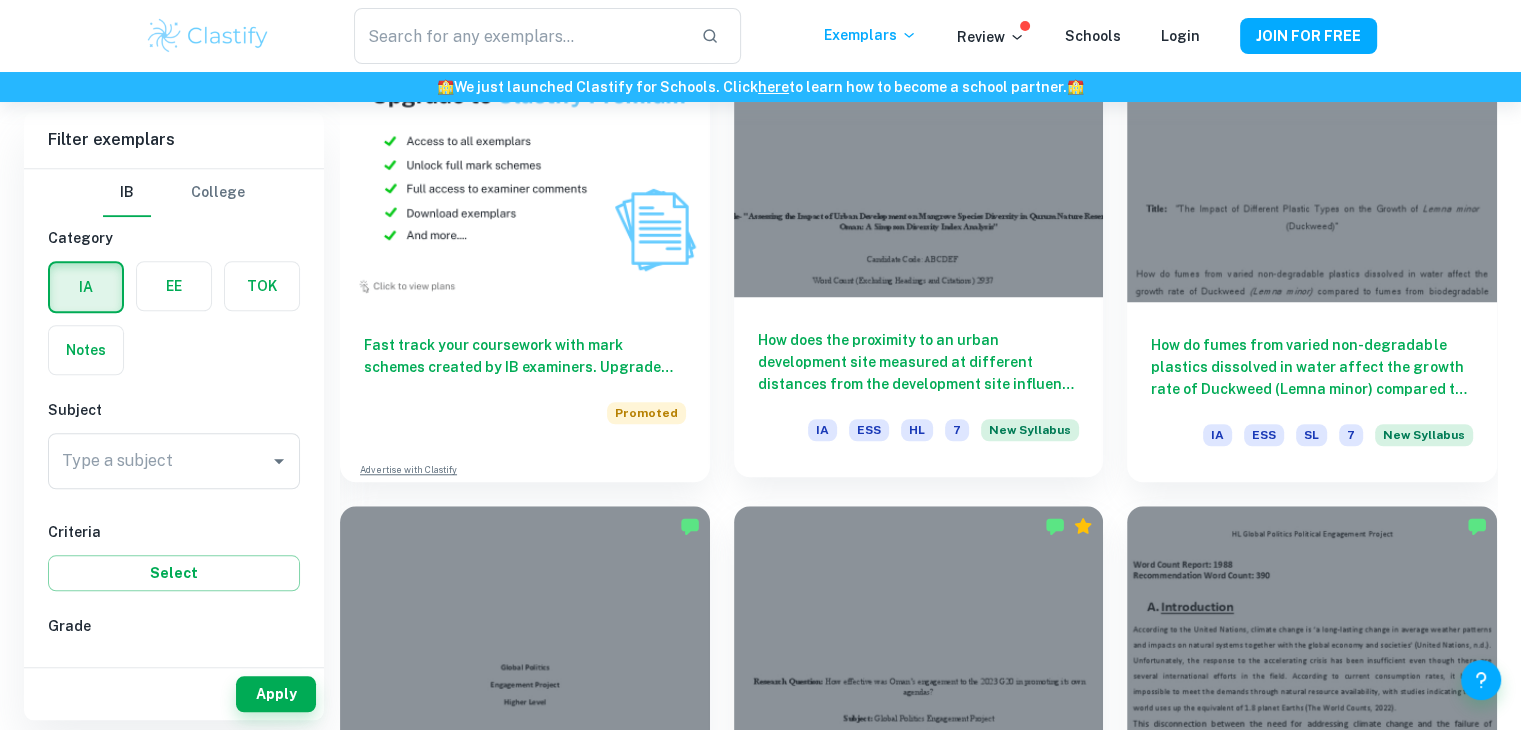 click on "How does the proximity to an urban development site measured at different distances from the development site influence species diversity in the mangrove ecosystem of Qurum Nature Reserve in Oman, as assessed by the Simpson Diversity Index (SDI)?" at bounding box center [919, 362] 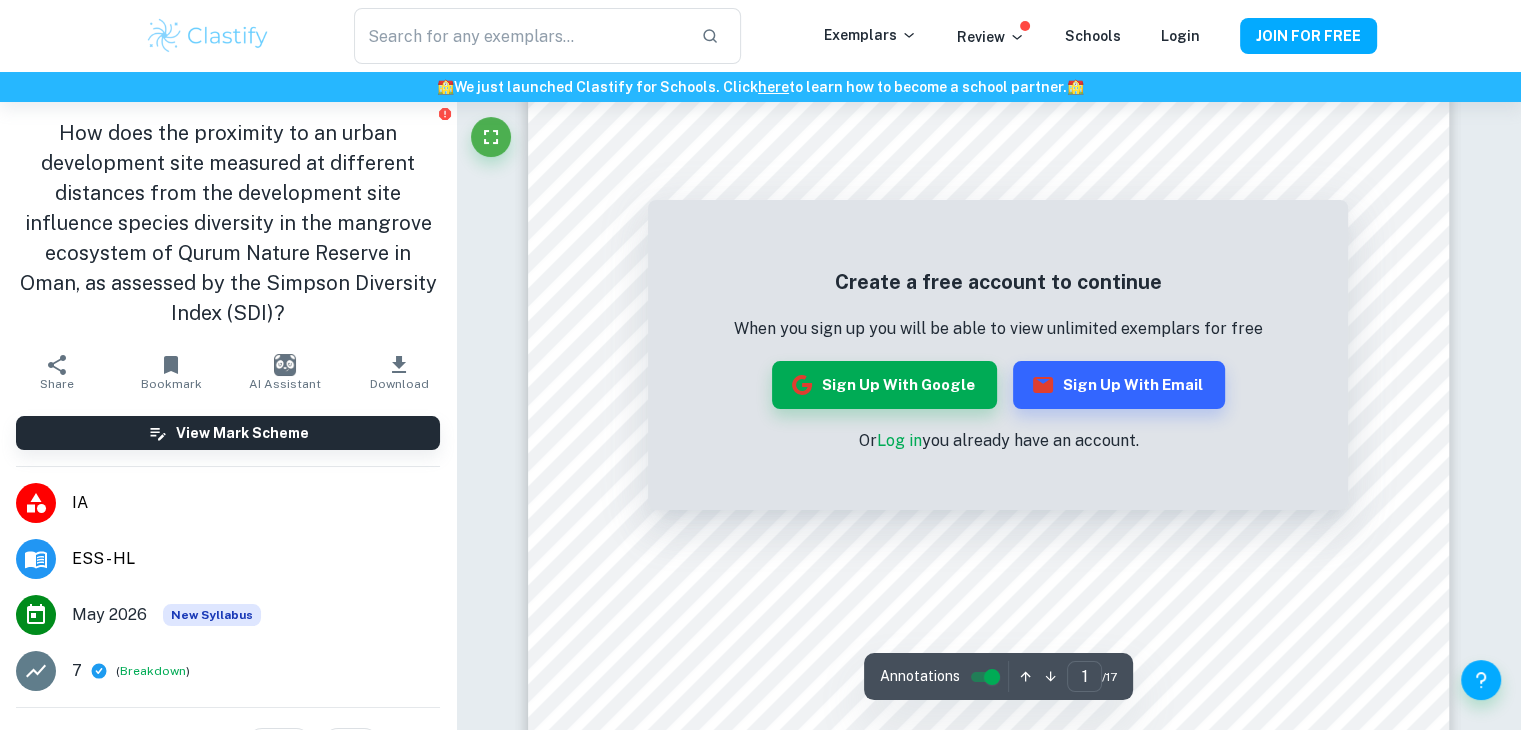 scroll, scrollTop: 232, scrollLeft: 0, axis: vertical 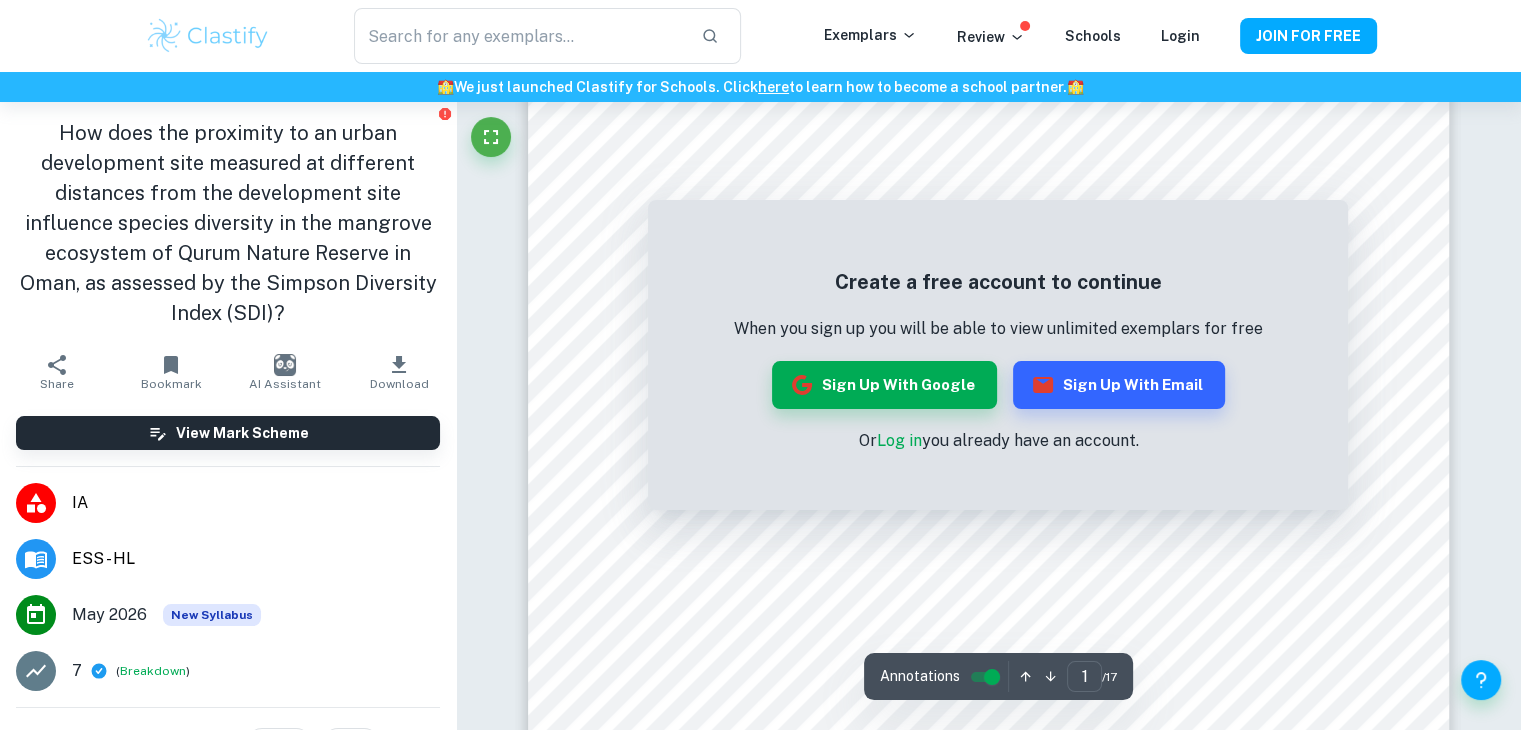 click on "Log in" at bounding box center (898, 440) 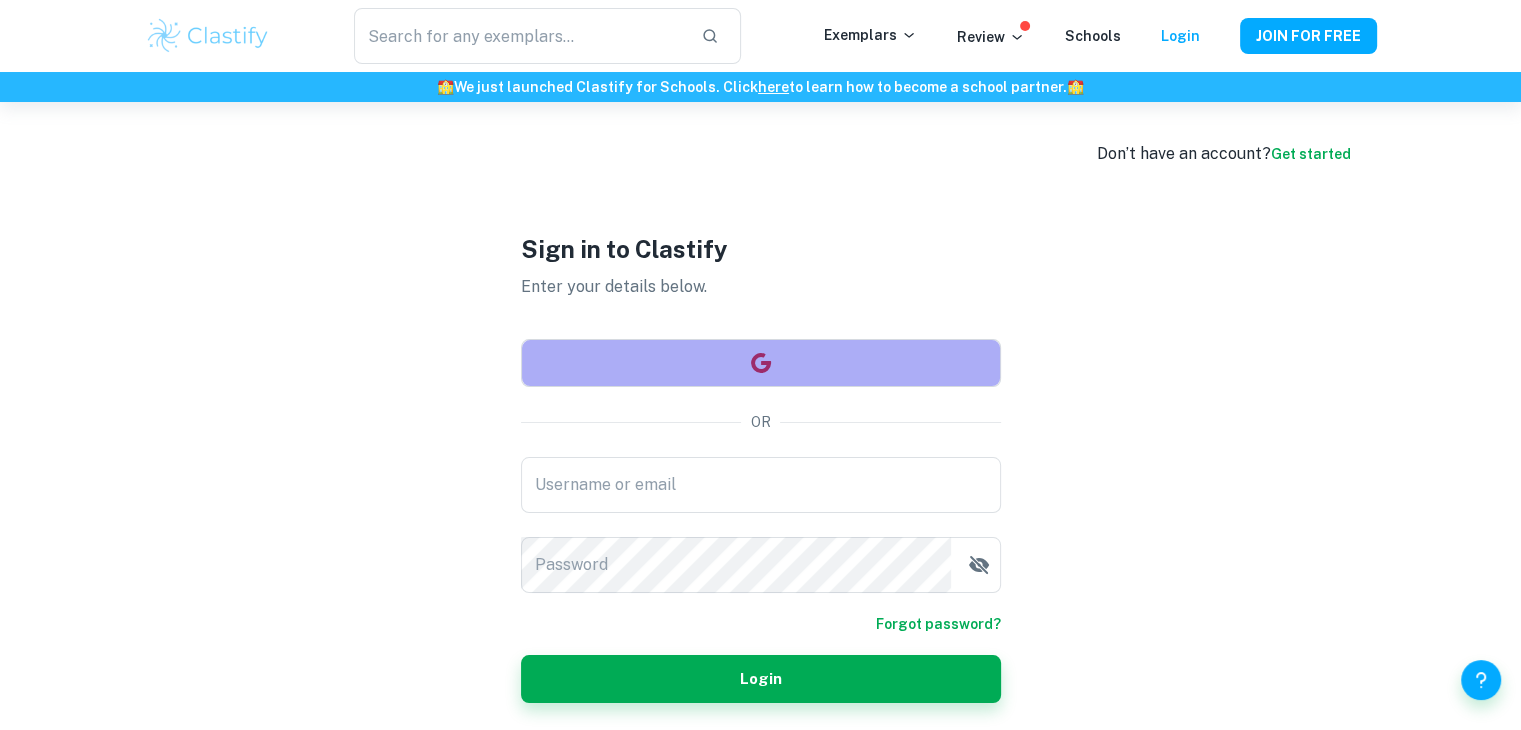 click at bounding box center (761, 363) 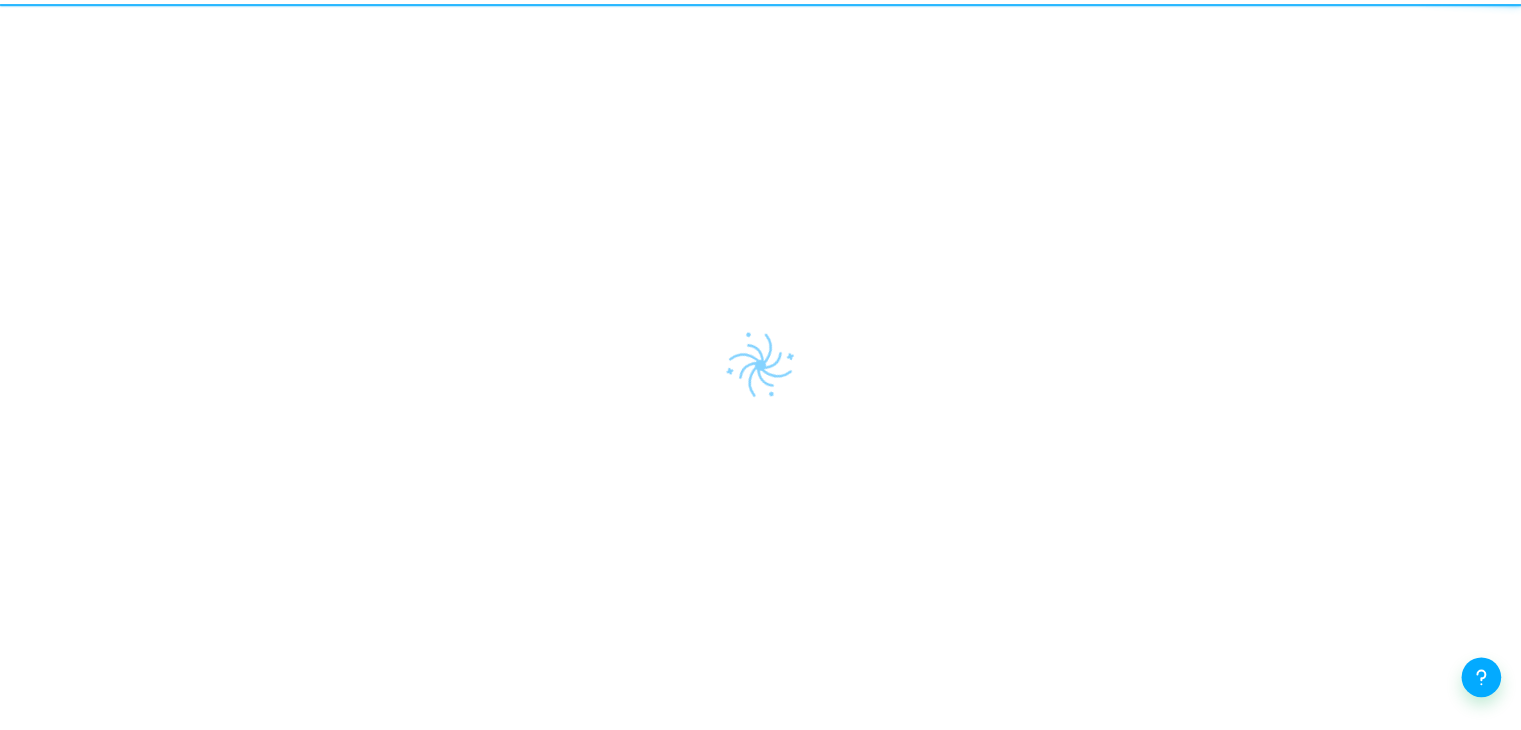 scroll, scrollTop: 0, scrollLeft: 0, axis: both 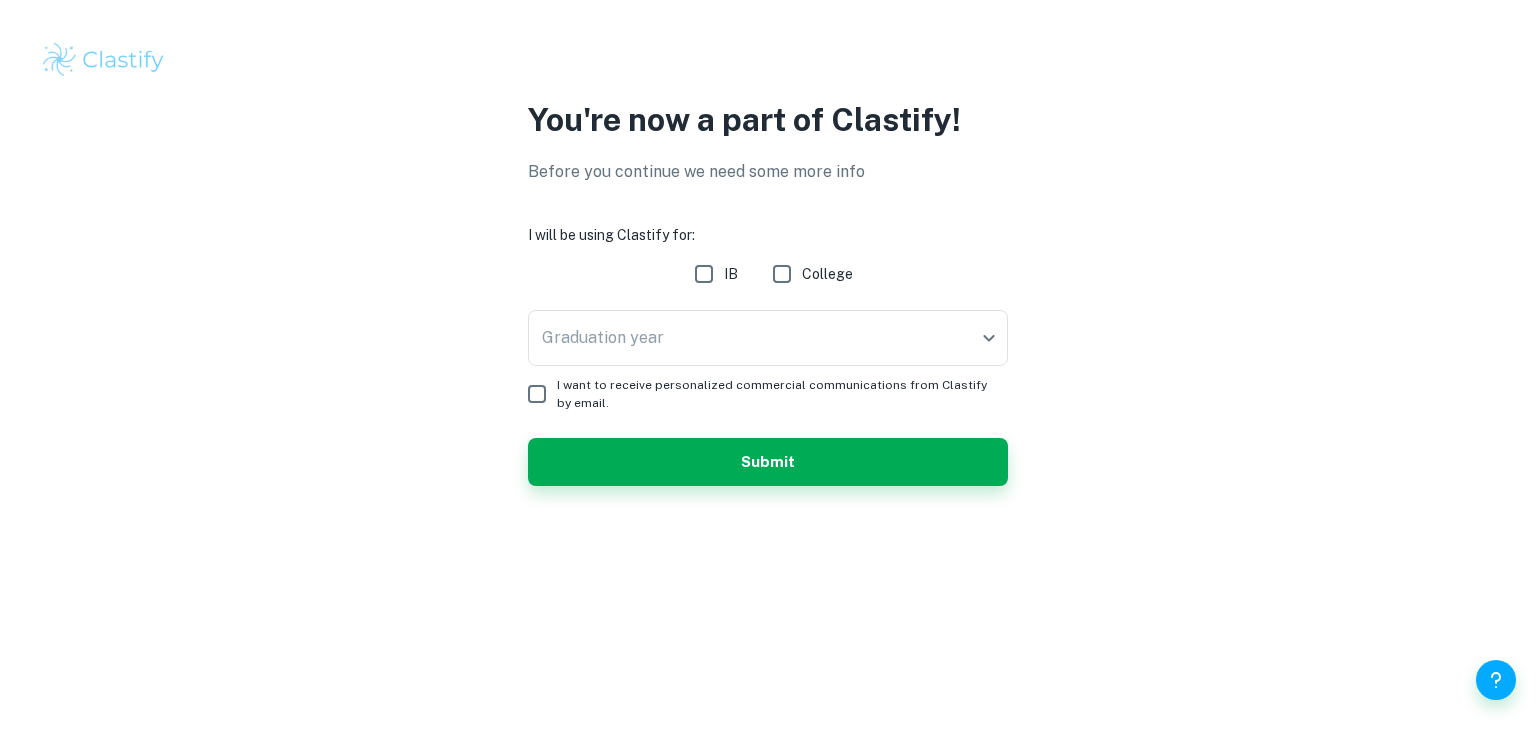 click on "IB" at bounding box center [704, 274] 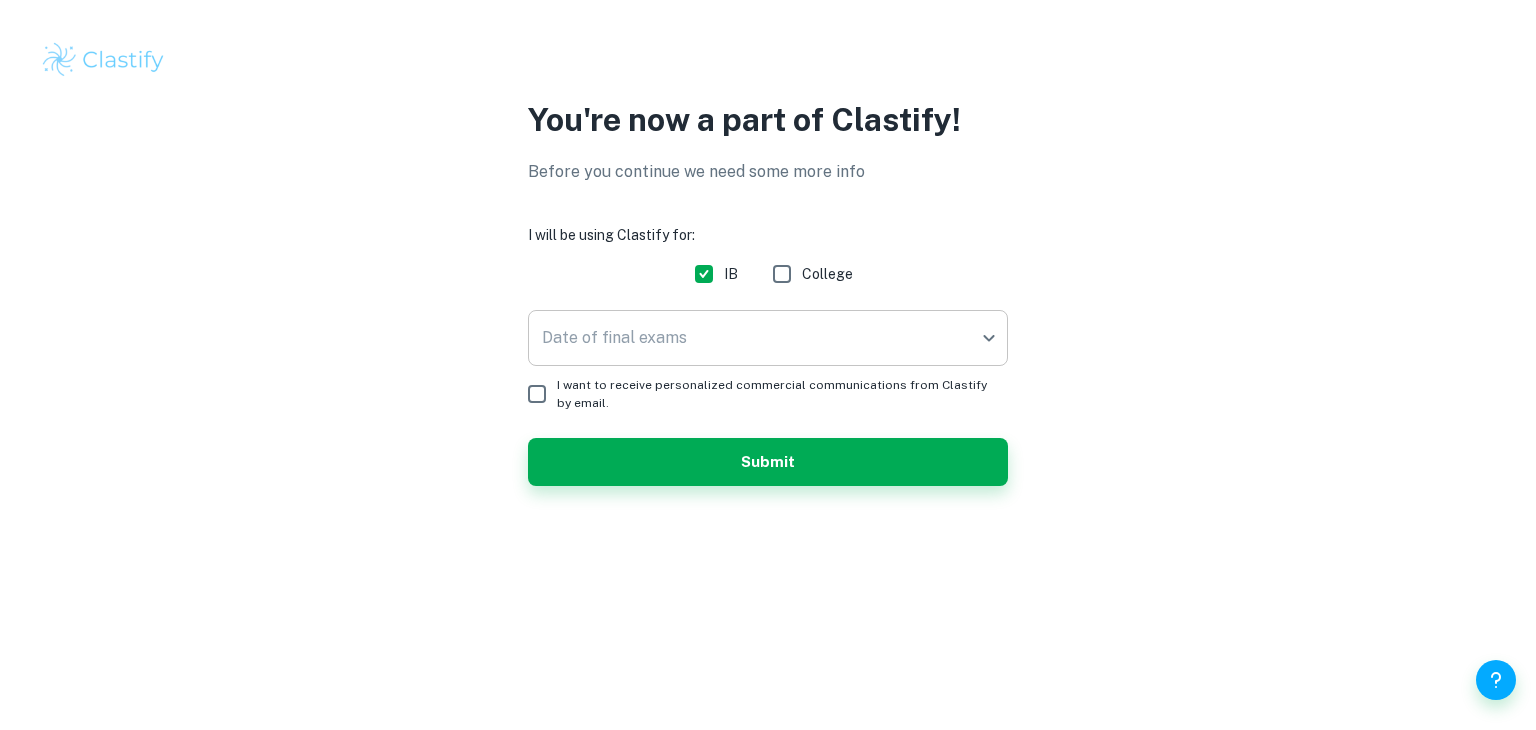 click on "We value your privacy We use cookies to enhance your browsing experience, serve personalised ads or content, and analyse our traffic. By clicking "Accept All", you consent to our use of cookies.   Cookie Policy Customise   Reject All   Accept All   Customise Consent Preferences   We use cookies to help you navigate efficiently and perform certain functions. You will find detailed information about all cookies under each consent category below. The cookies that are categorised as "Necessary" are stored on your browser as they are essential for enabling the basic functionalities of the site. ...  Show more For more information on how Google's third-party cookies operate and handle your data, see:   Google Privacy Policy Necessary Always Active Necessary cookies are required to enable the basic features of this site, such as providing secure log-in or adjusting your consent preferences. These cookies do not store any personally identifiable data. Functional Analytics Performance Advertisement Uncategorised" at bounding box center (768, 365) 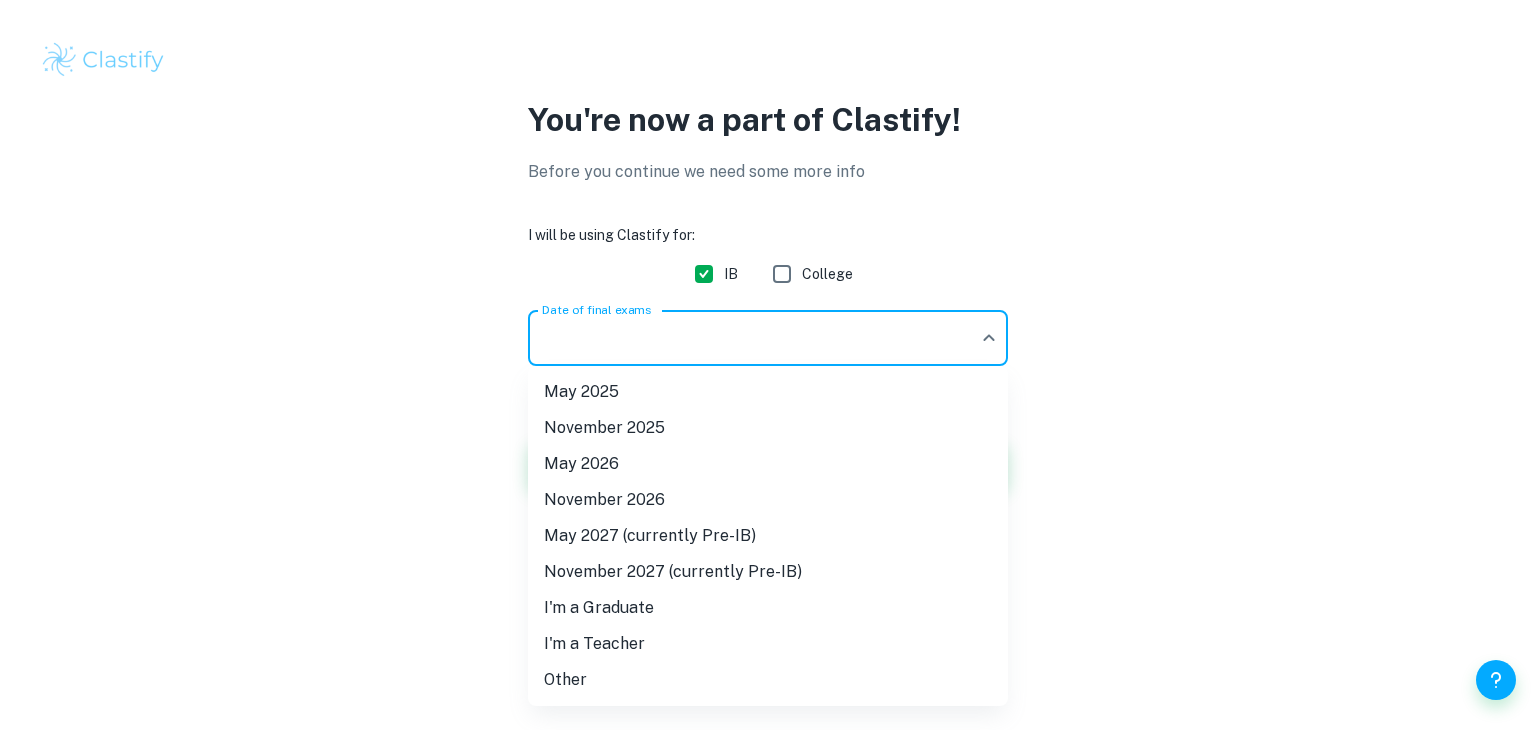 click on "May 2026" at bounding box center [768, 464] 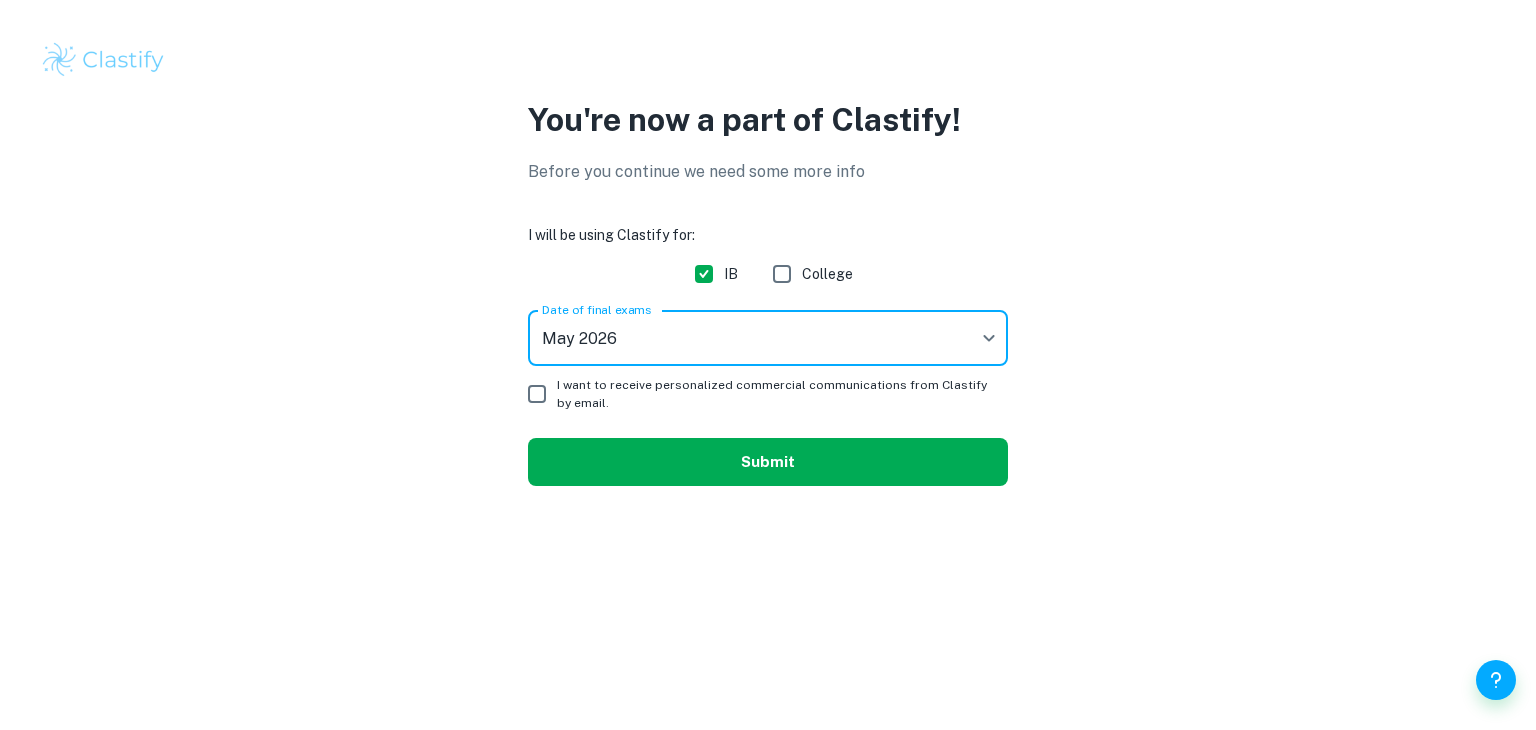 click on "Submit" at bounding box center [768, 462] 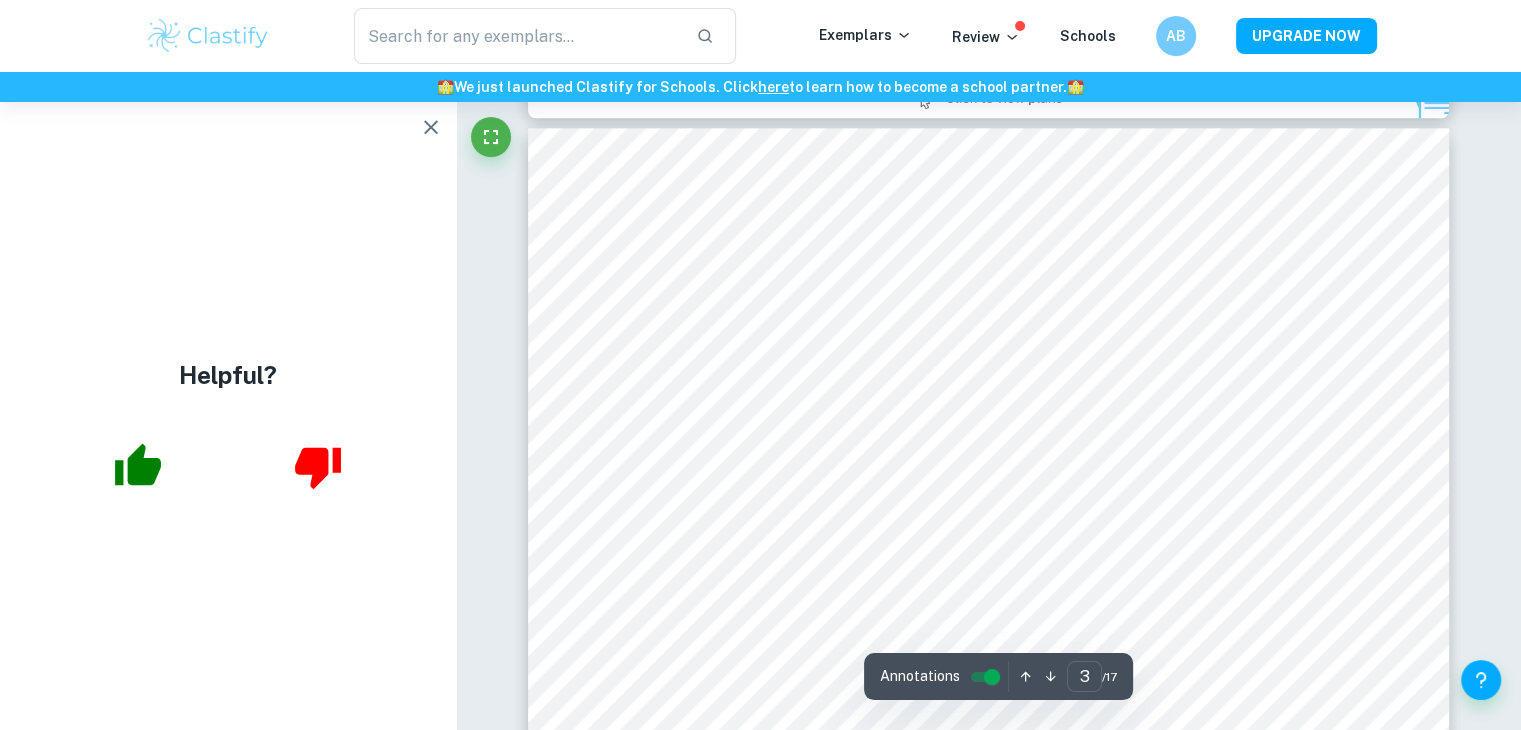 scroll, scrollTop: 2774, scrollLeft: 0, axis: vertical 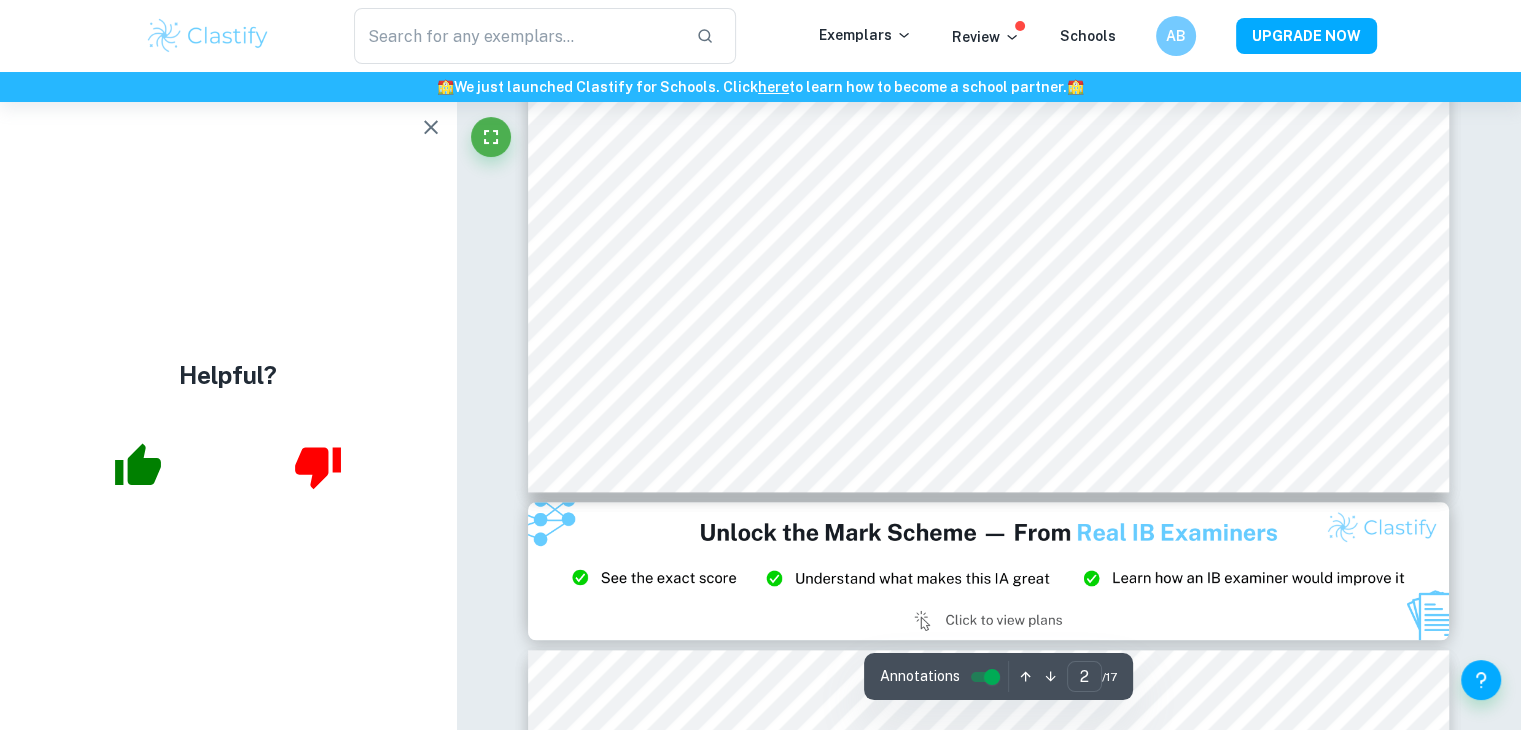 type on "3" 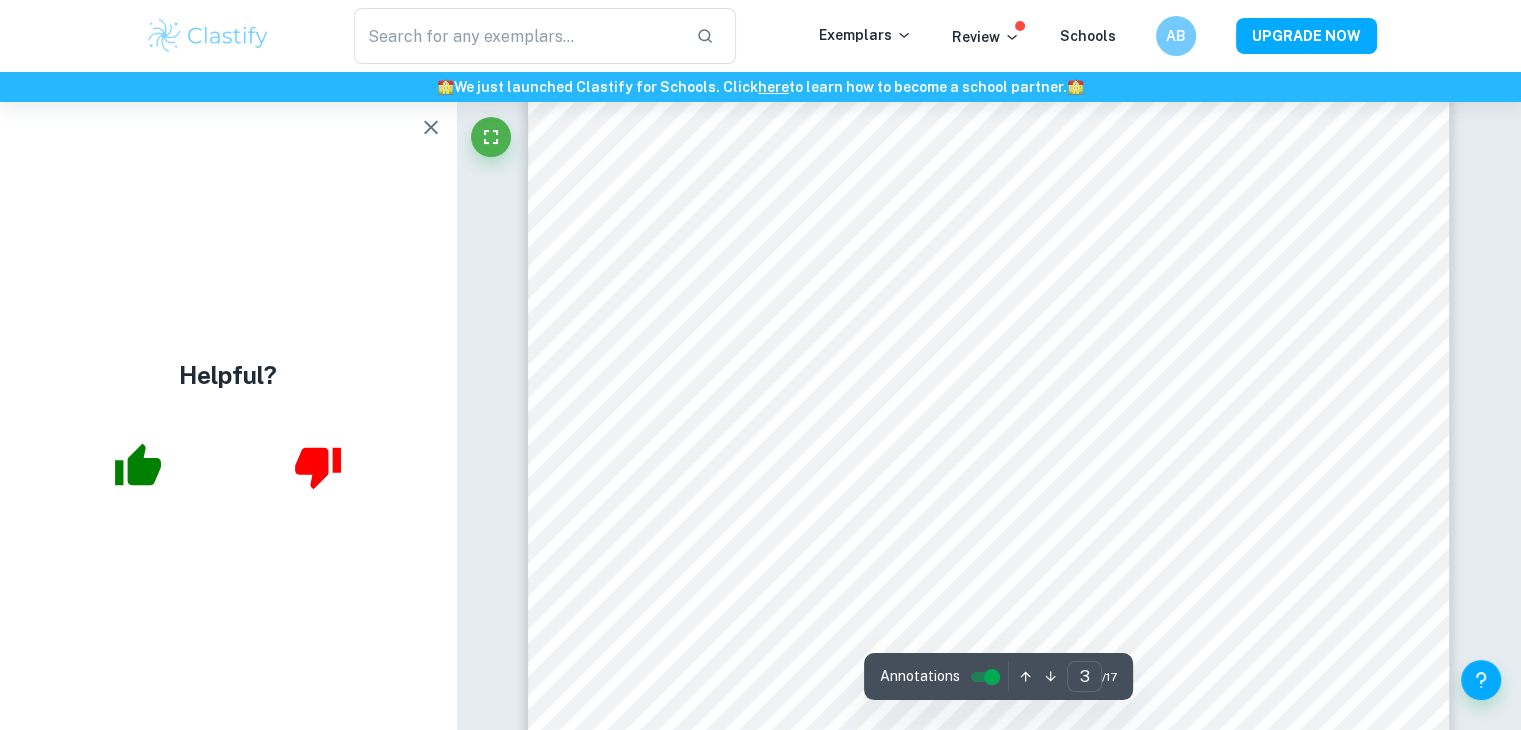 scroll, scrollTop: 2807, scrollLeft: 0, axis: vertical 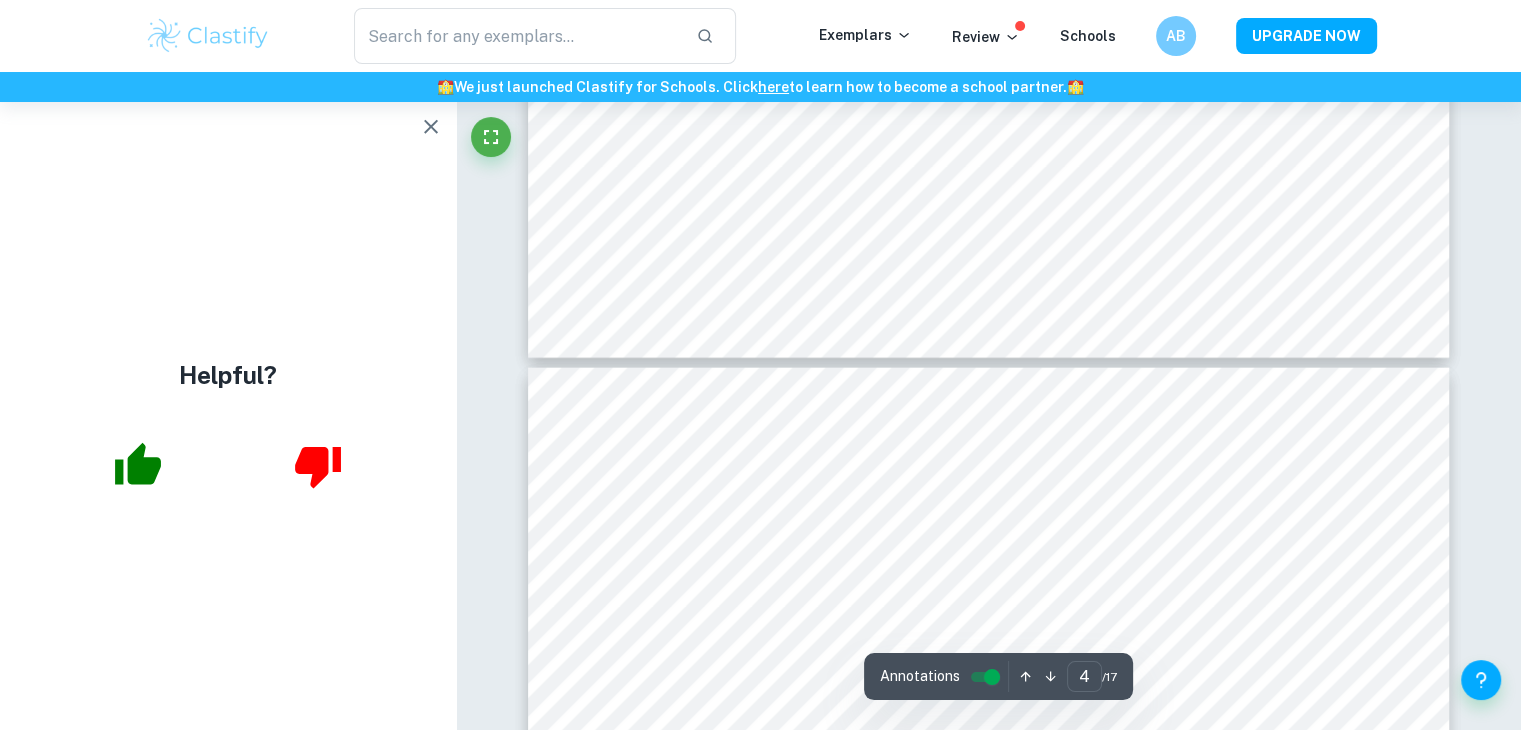 type on "5" 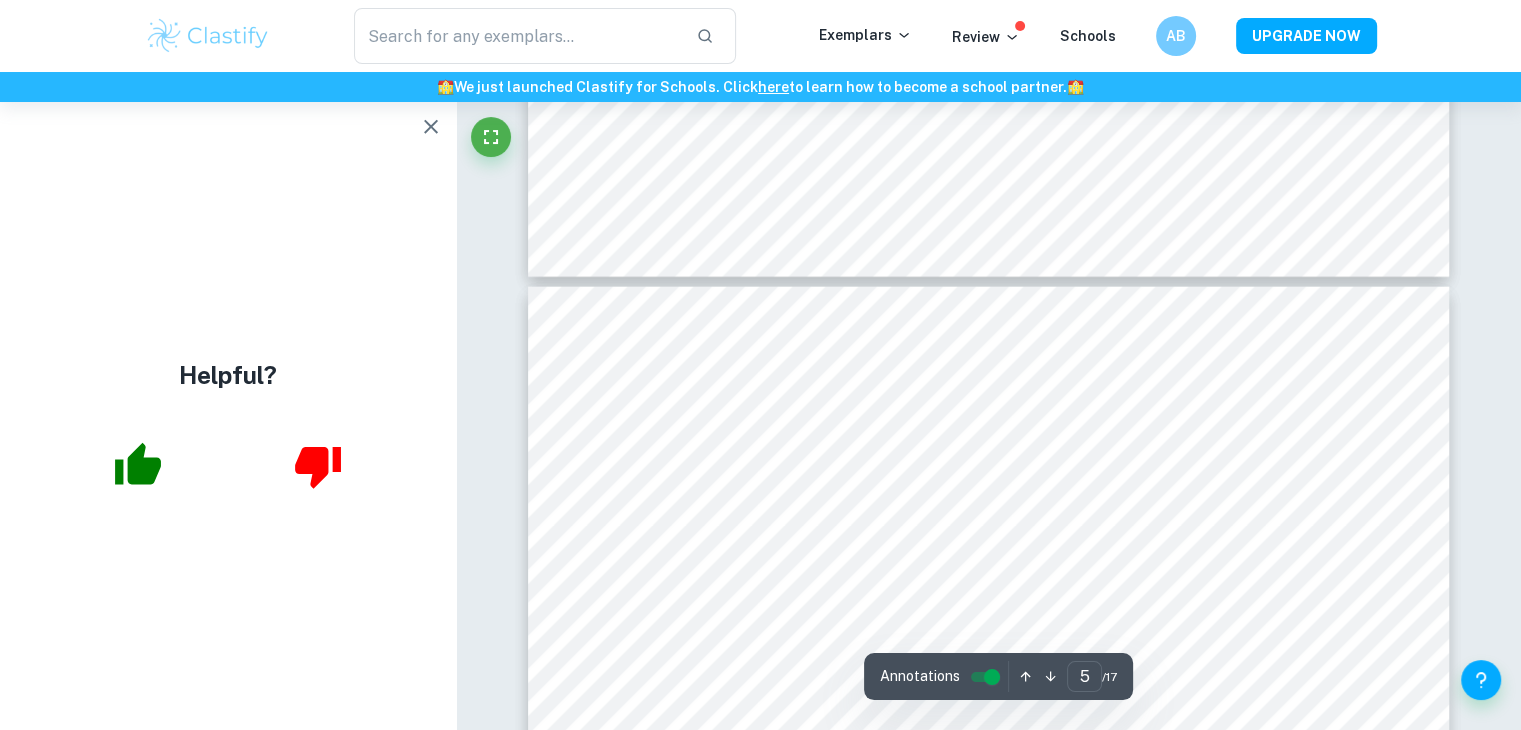 scroll, scrollTop: 4940, scrollLeft: 0, axis: vertical 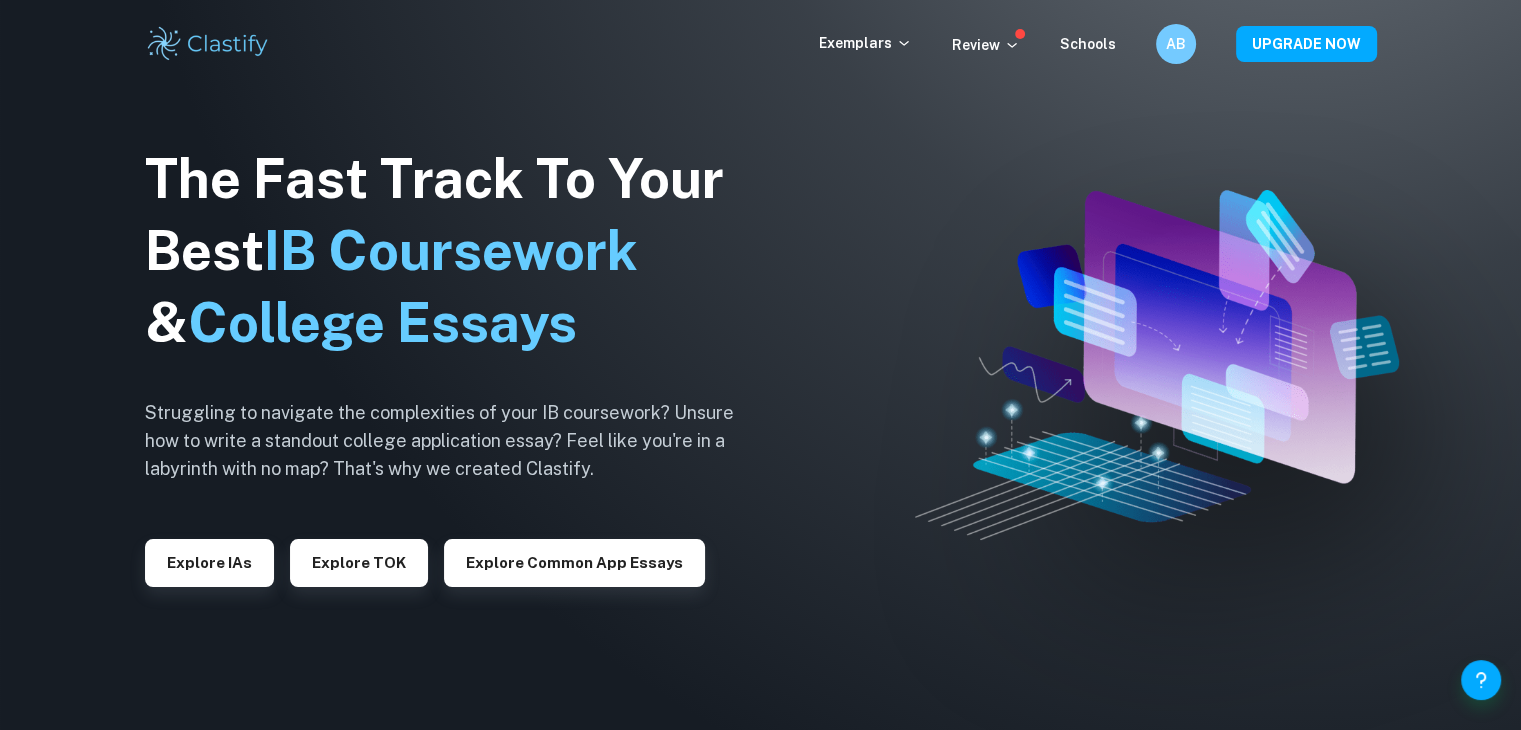 click on "Explore IAs" at bounding box center (209, 555) 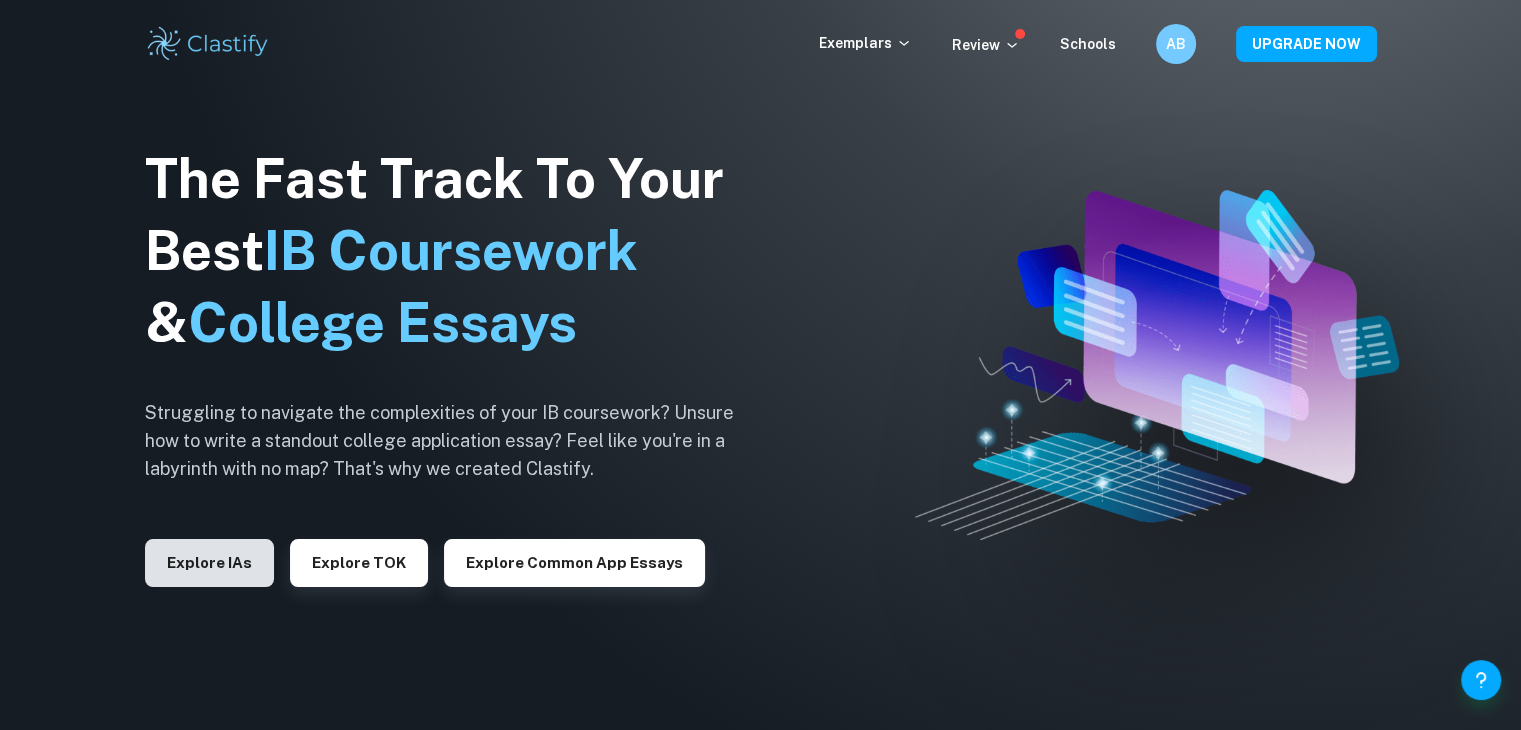 click on "Explore IAs" at bounding box center (209, 563) 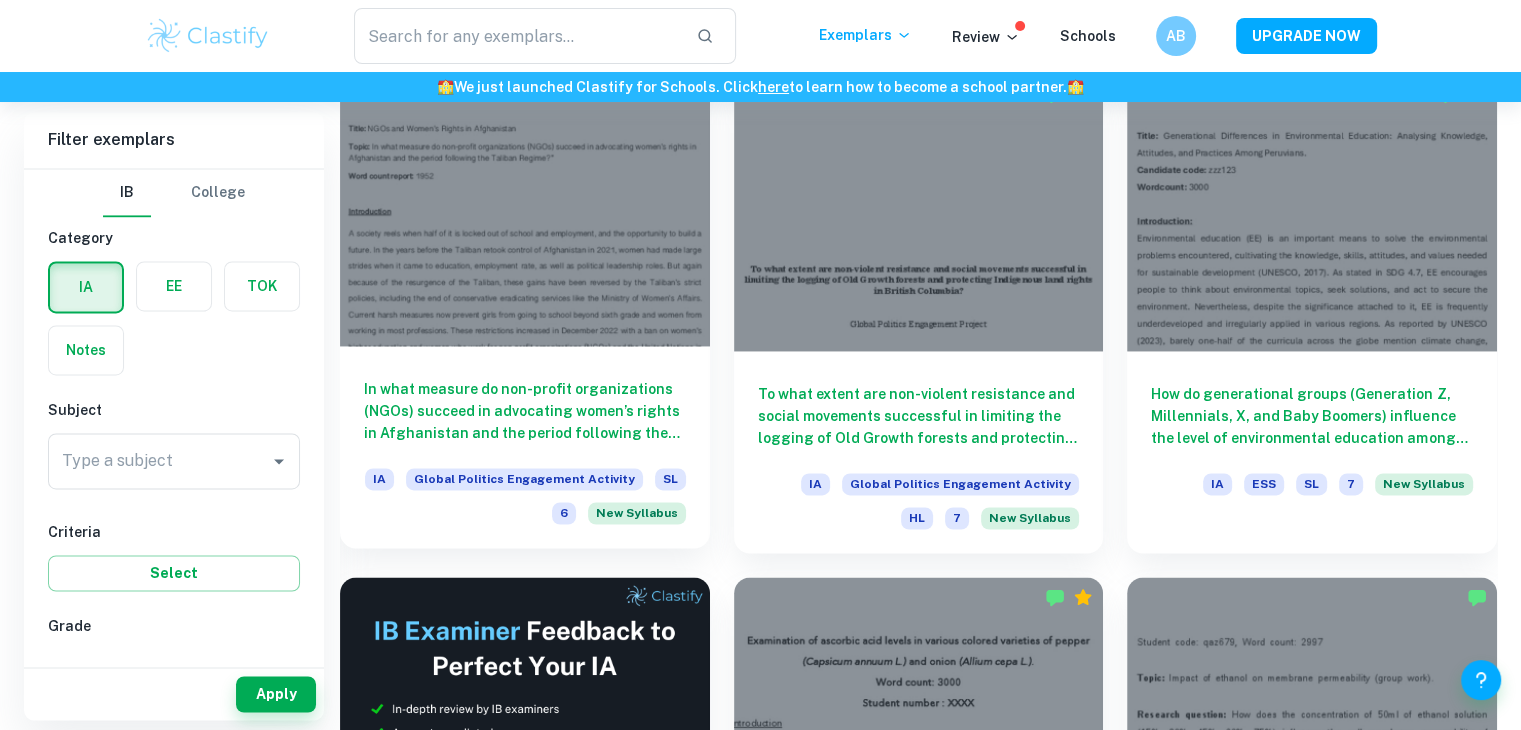 scroll, scrollTop: 3052, scrollLeft: 0, axis: vertical 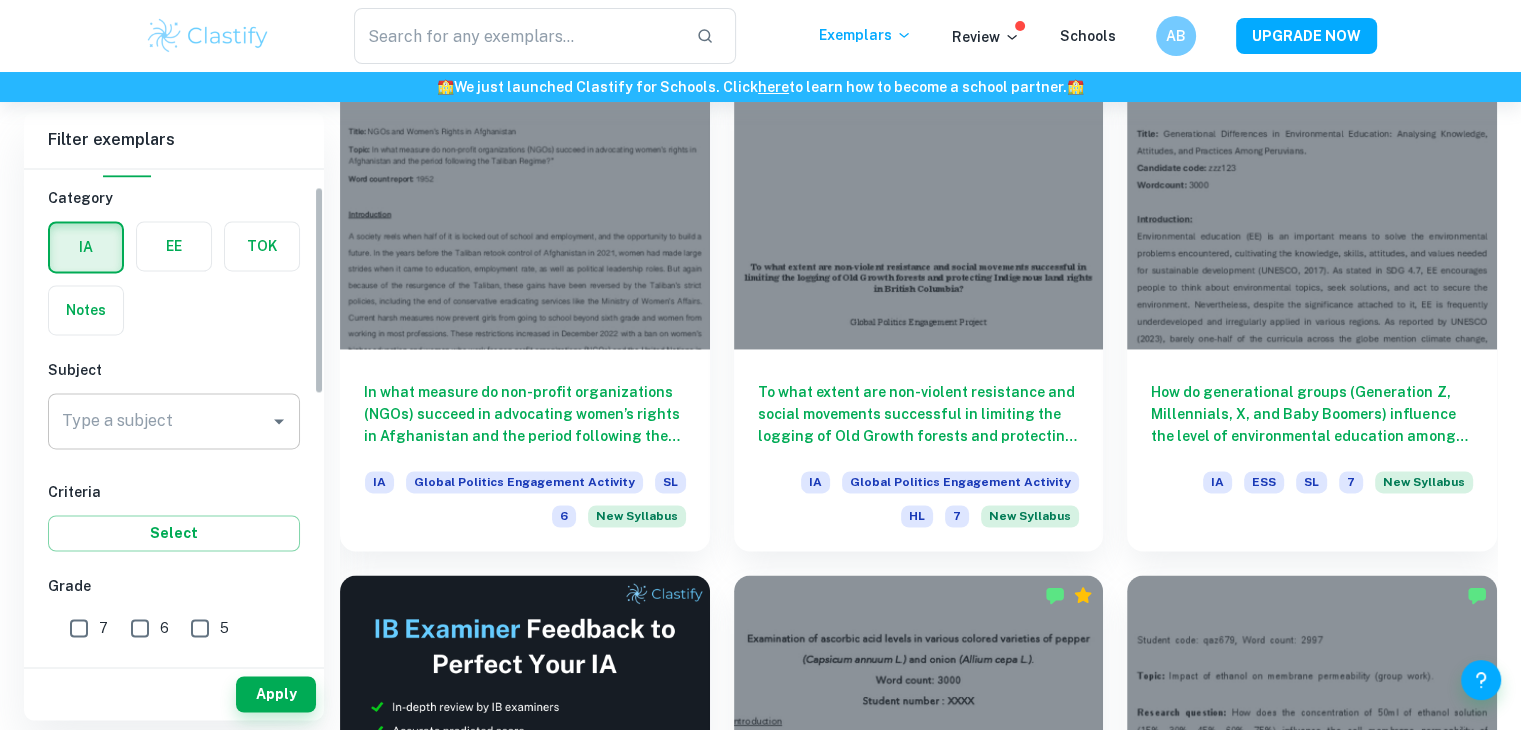 click on "Type a subject Type a subject" at bounding box center (174, 421) 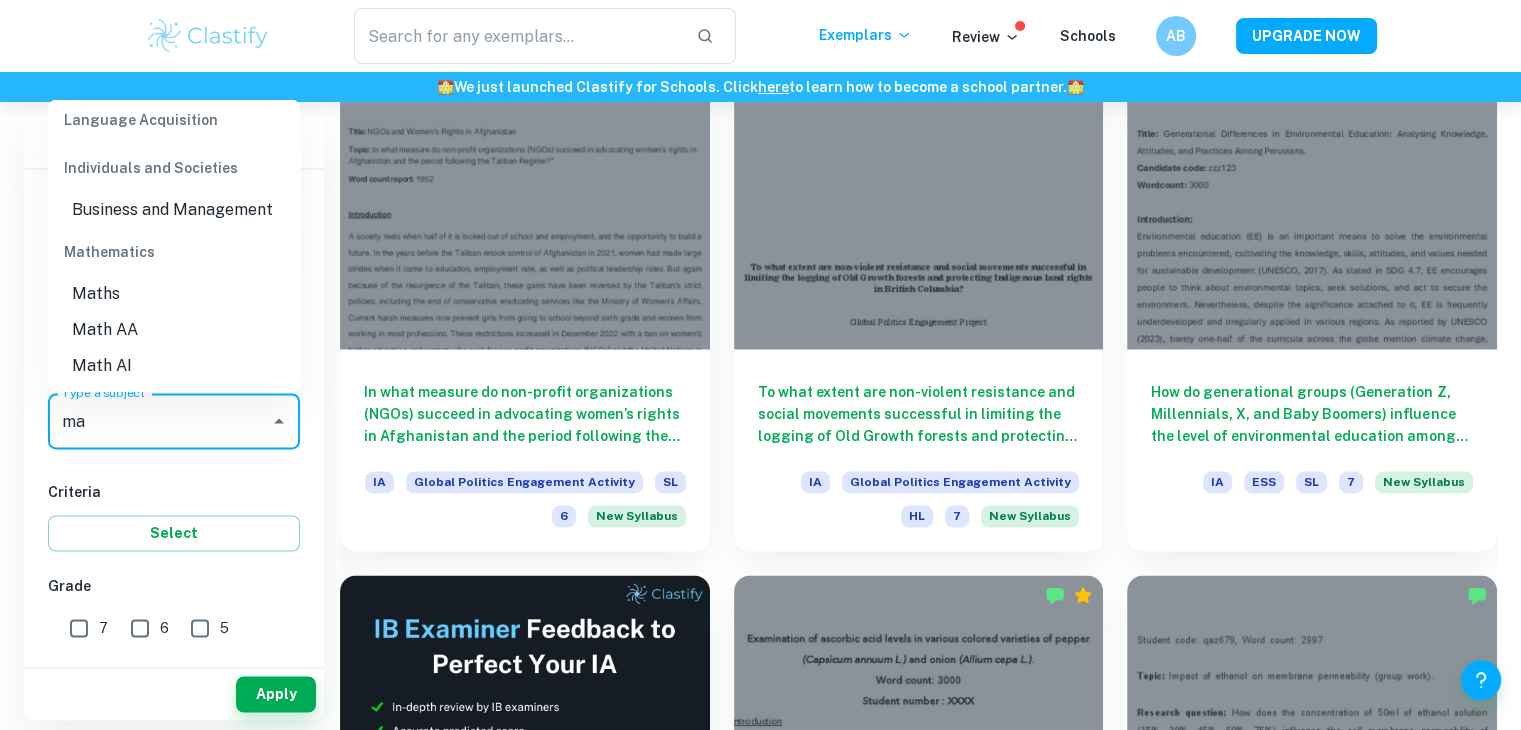 scroll, scrollTop: 348, scrollLeft: 0, axis: vertical 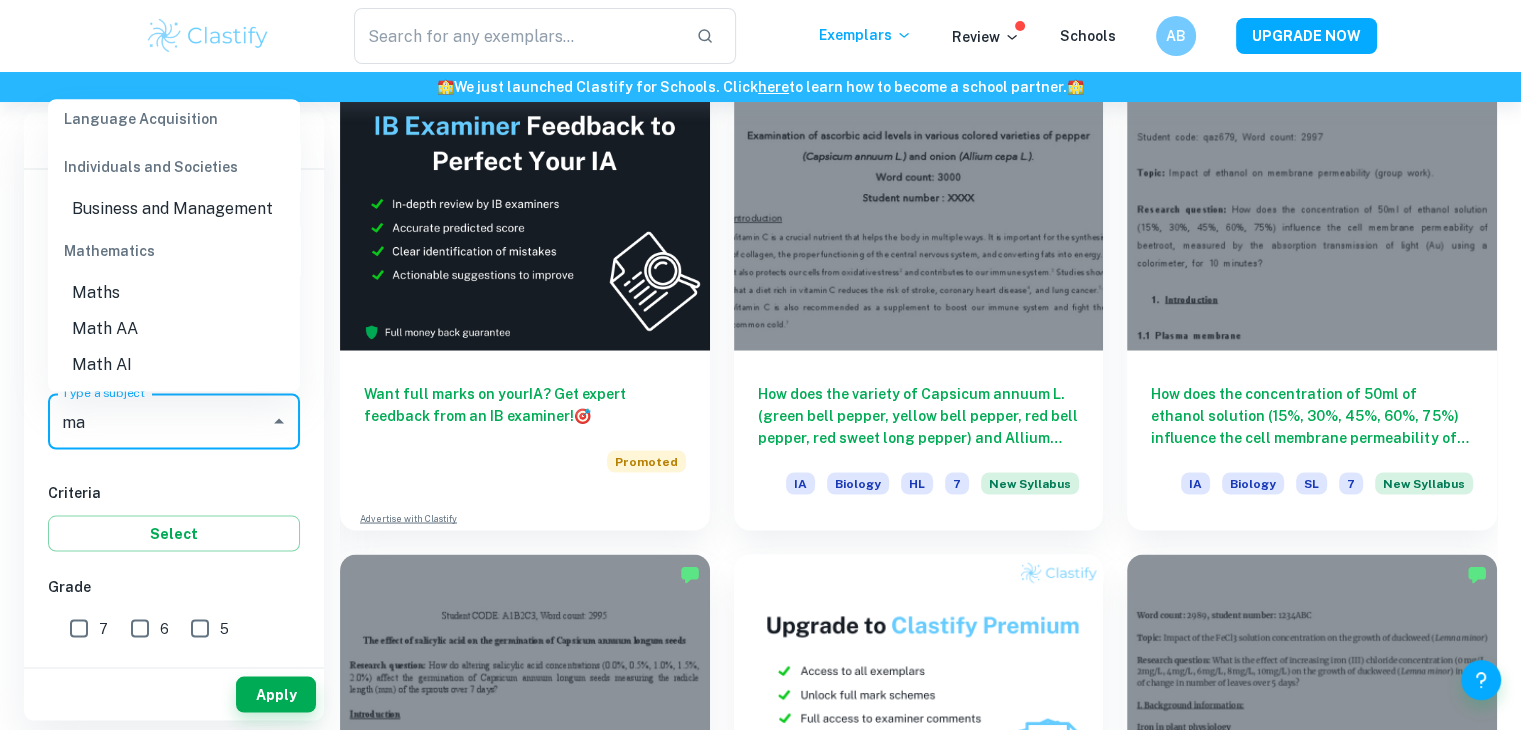 click on "Math AI" at bounding box center (174, 365) 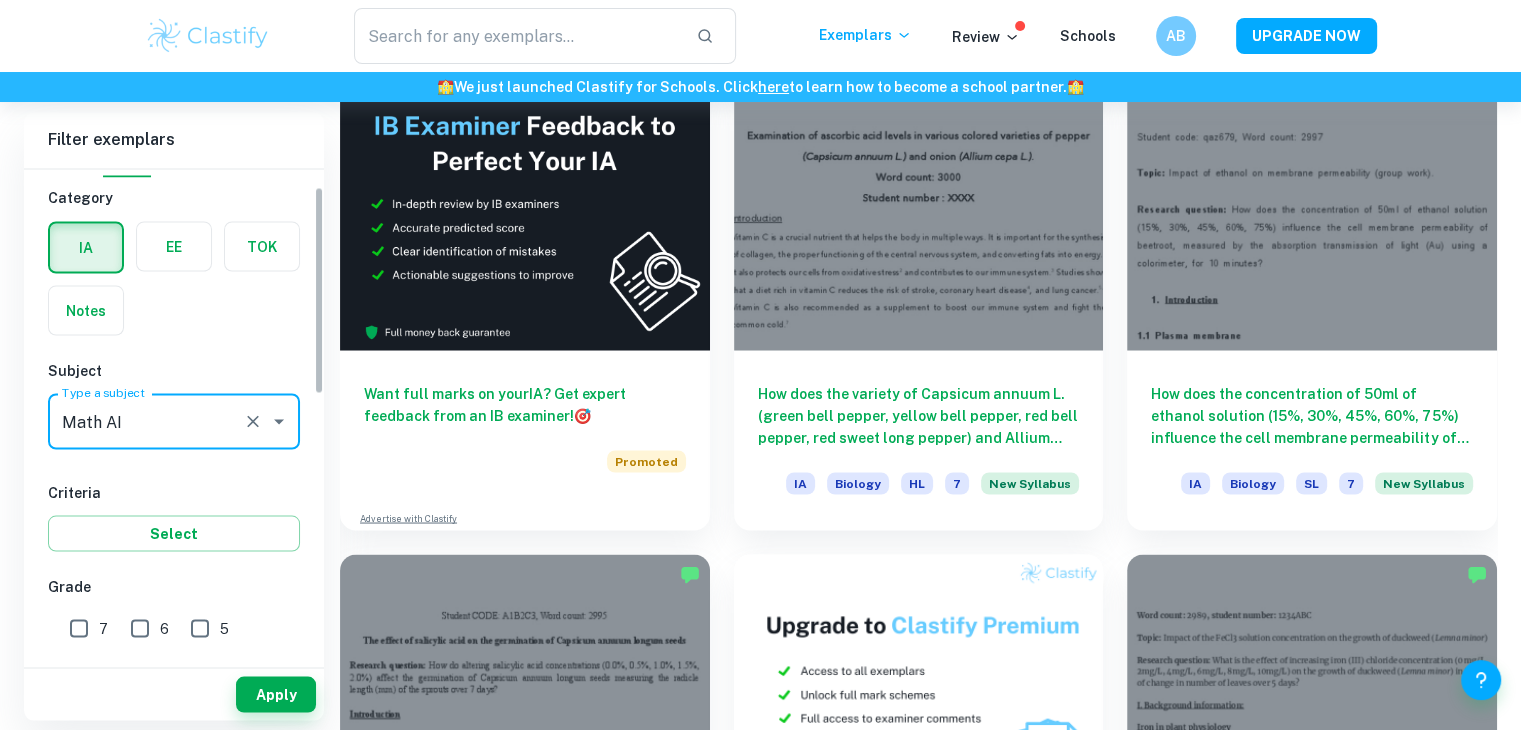 scroll, scrollTop: 188, scrollLeft: 0, axis: vertical 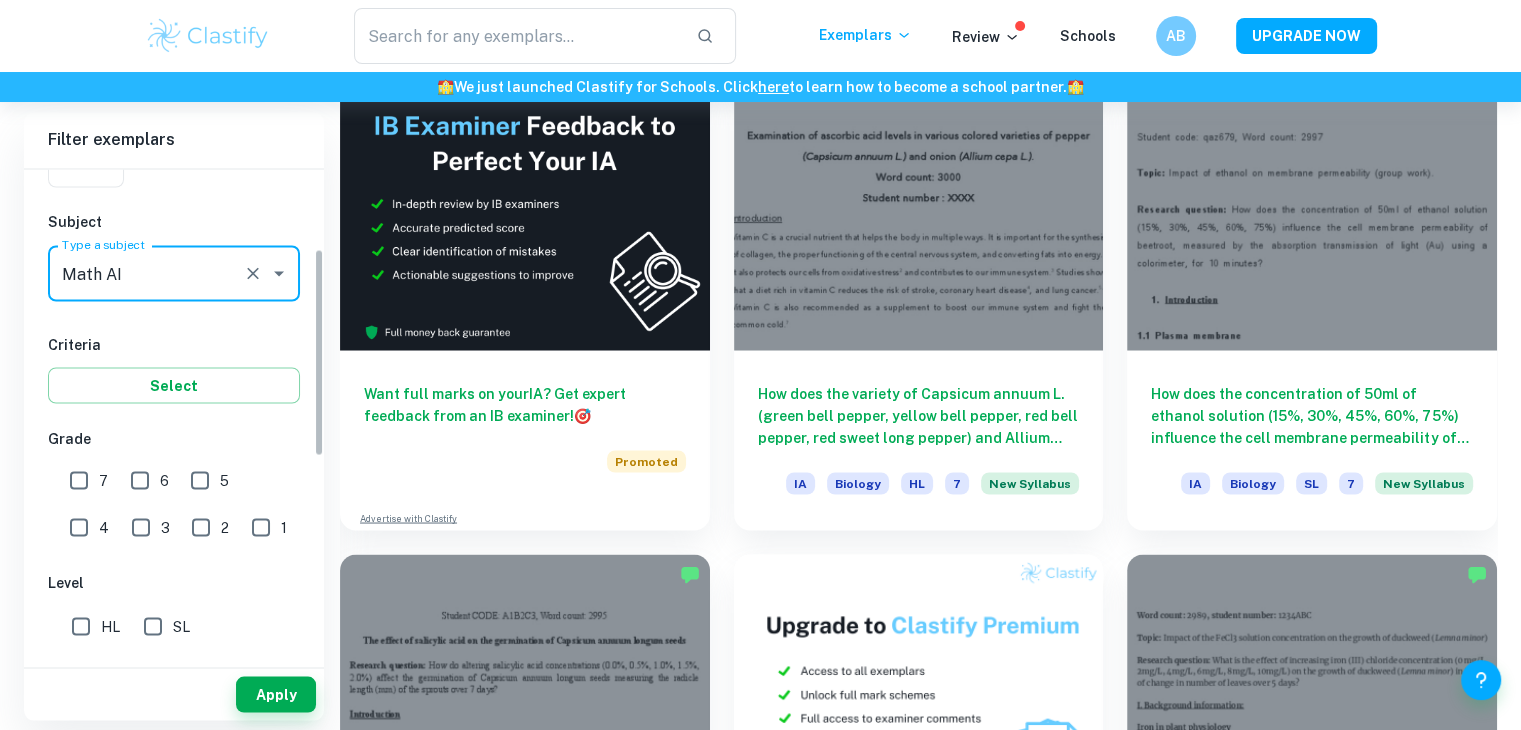 type on "Math AI" 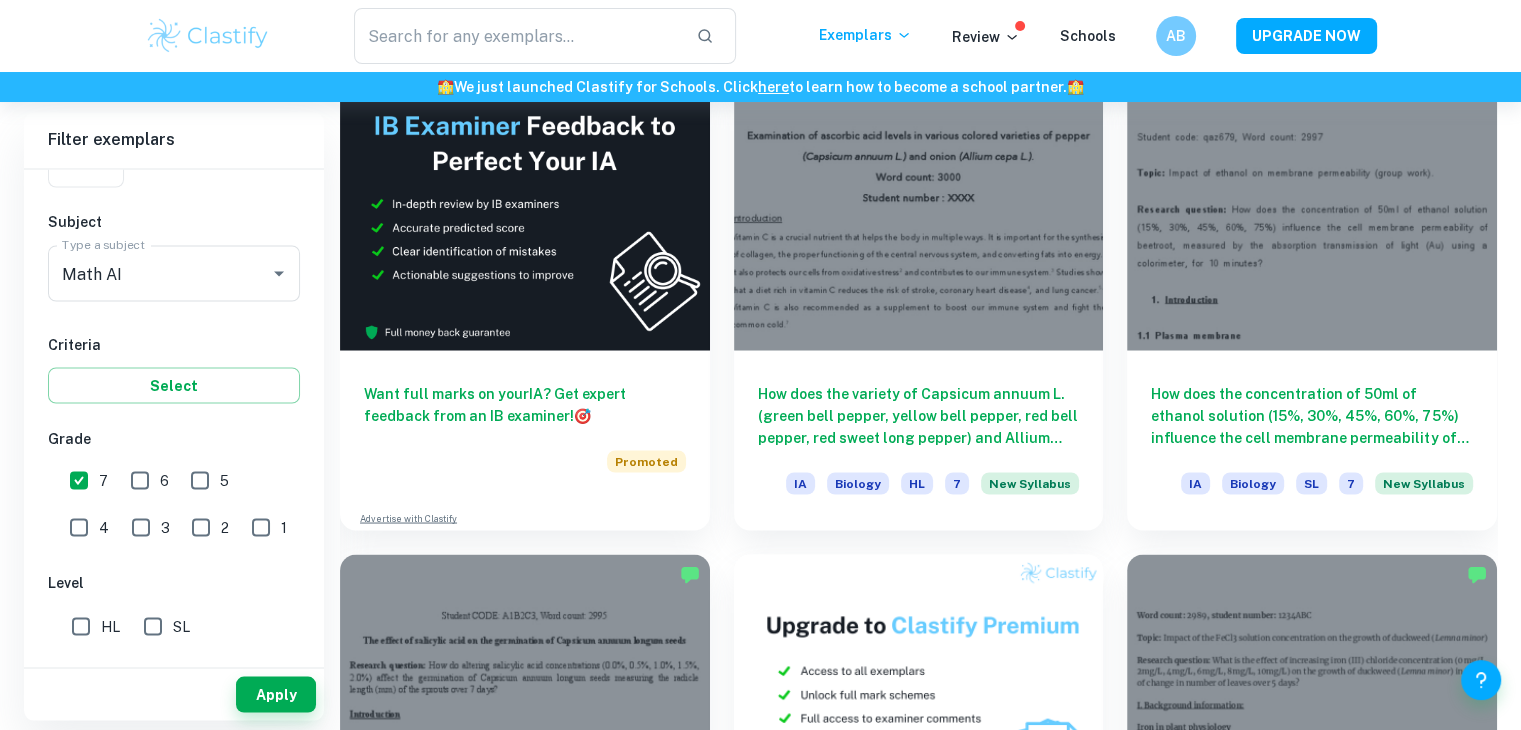 click on "6" at bounding box center [140, 480] 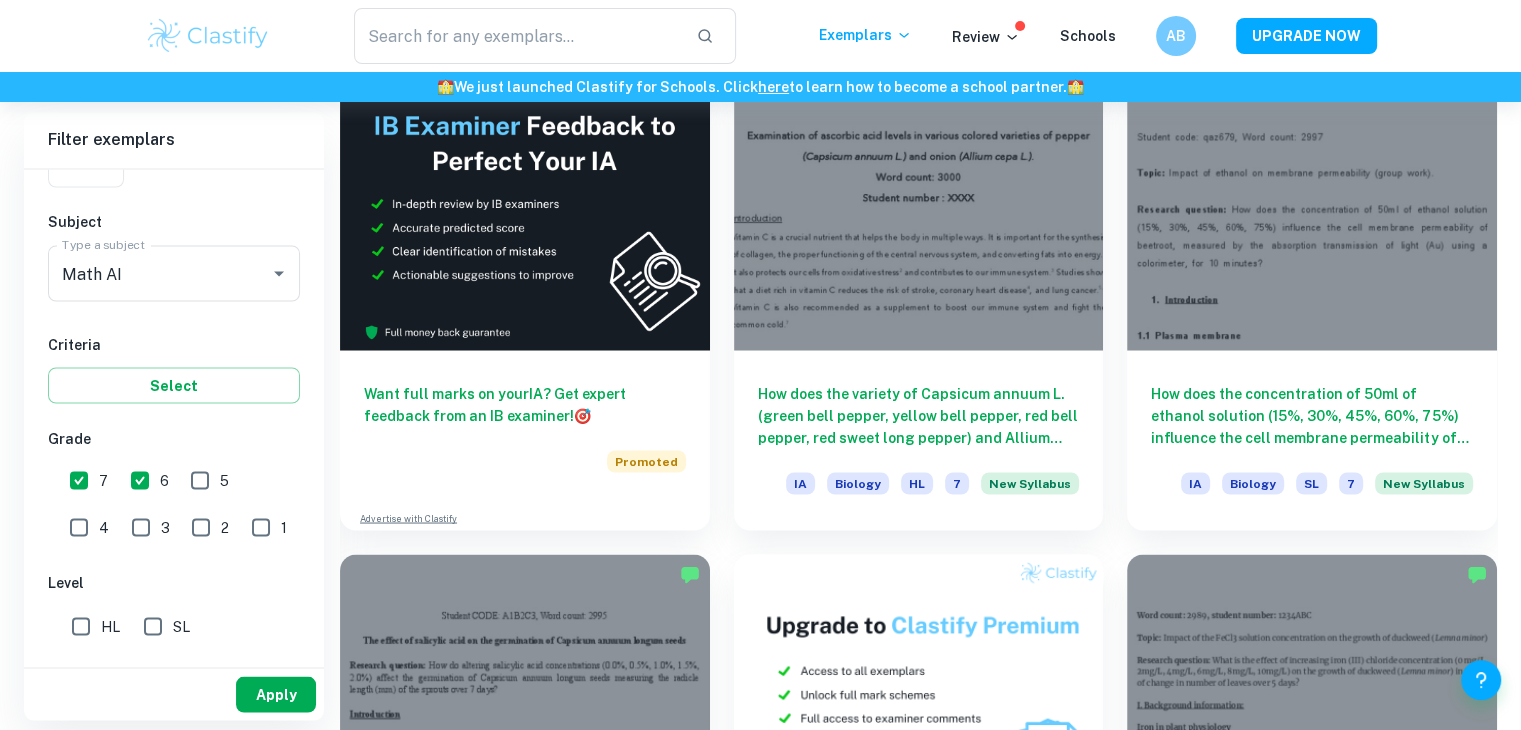 click on "Apply" at bounding box center (276, 694) 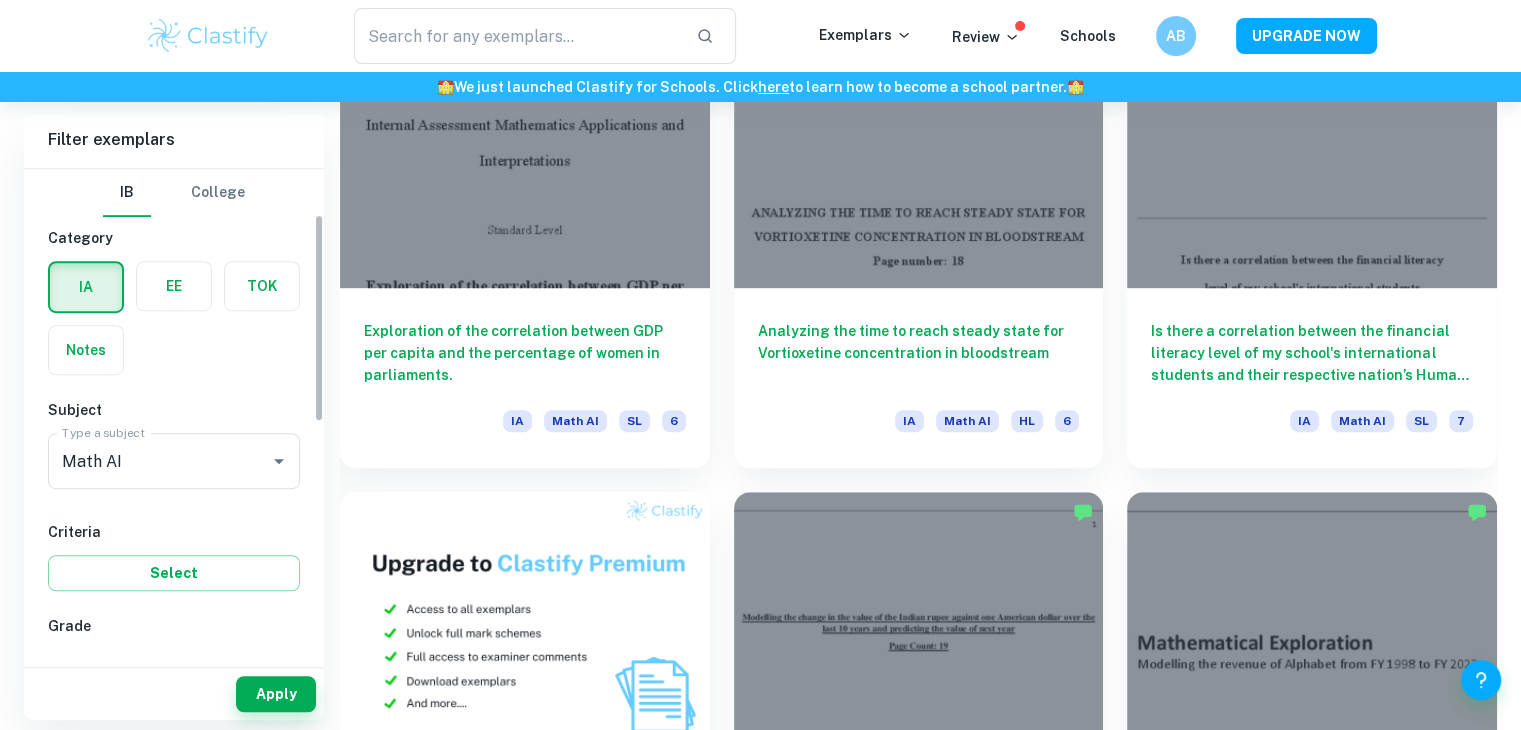 scroll, scrollTop: 1171, scrollLeft: 0, axis: vertical 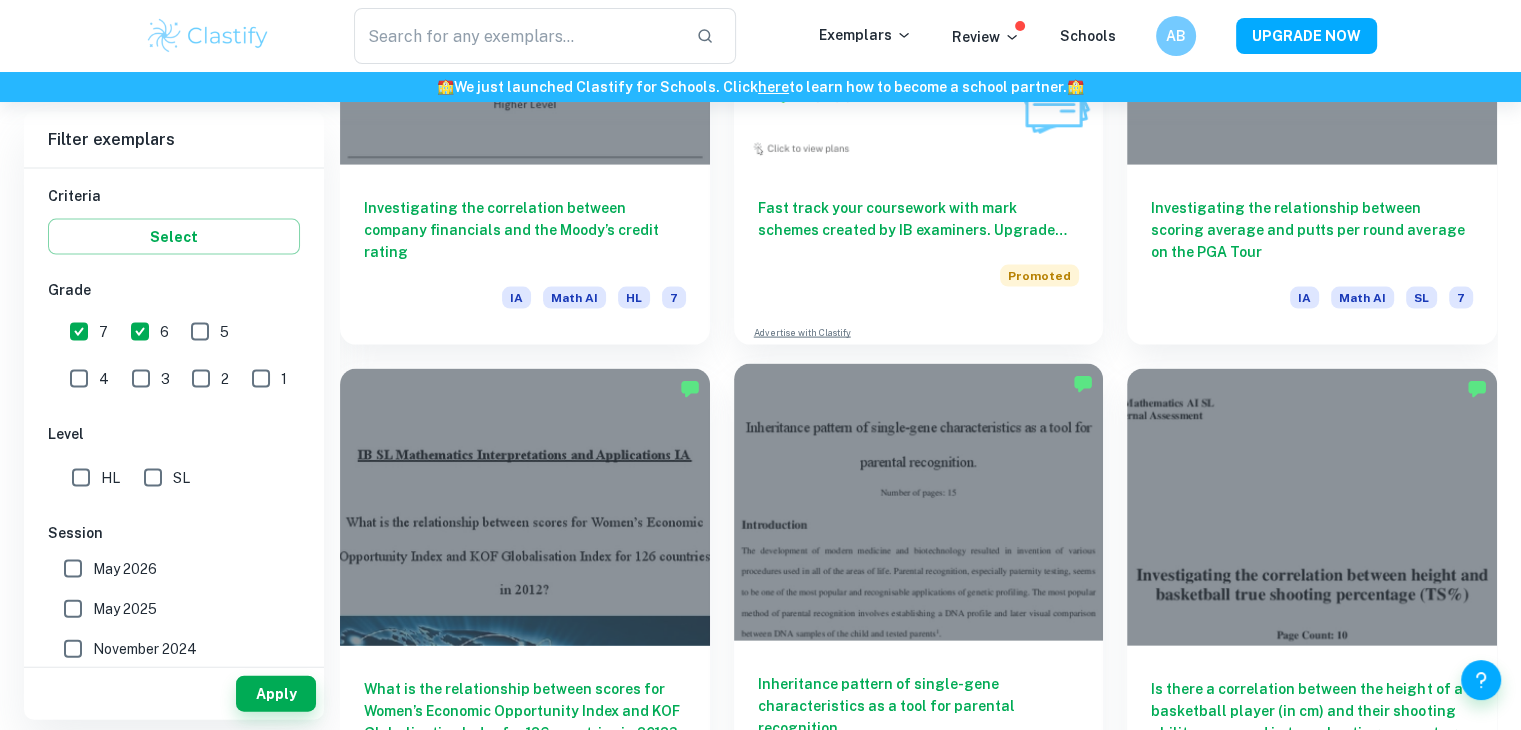 click at bounding box center [919, 502] 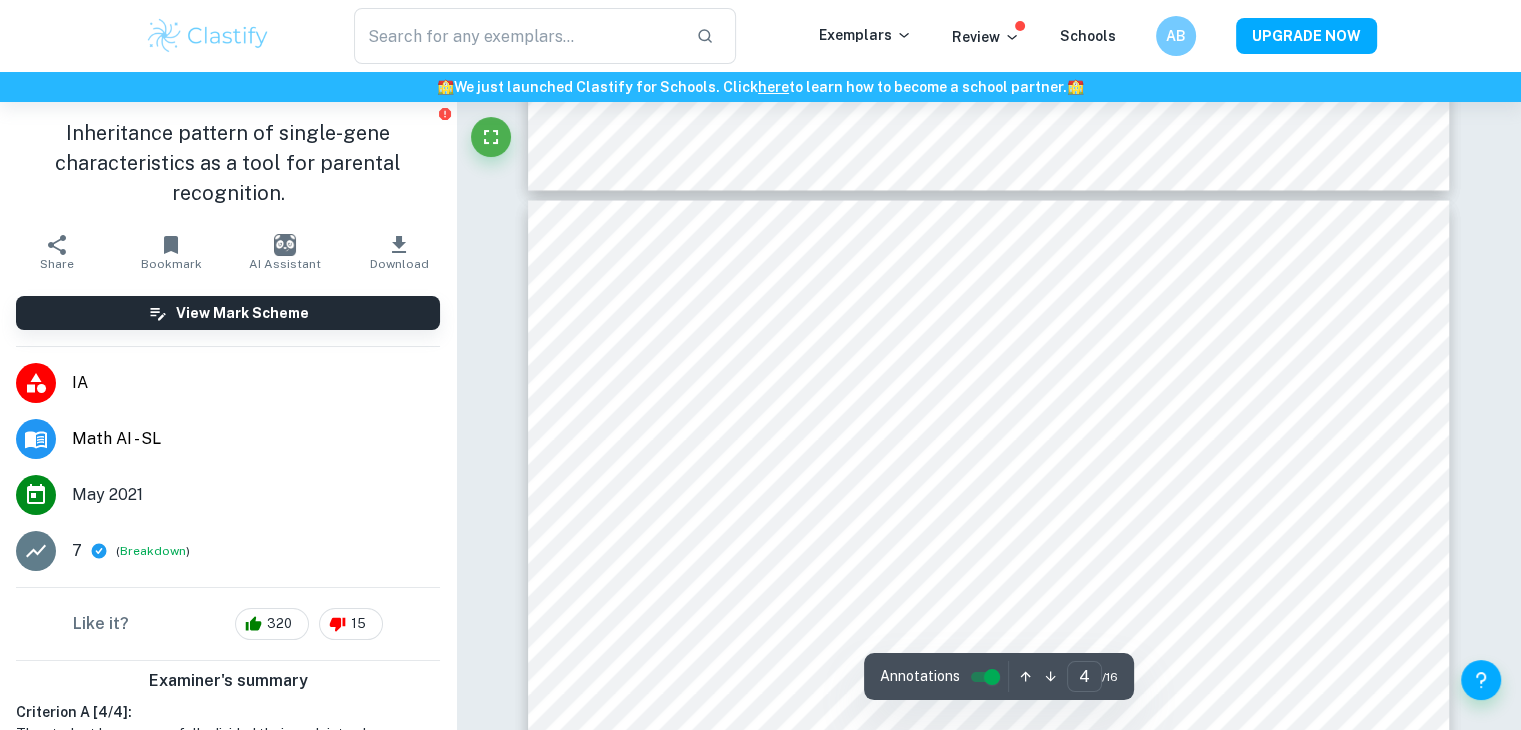 scroll, scrollTop: 4039, scrollLeft: 0, axis: vertical 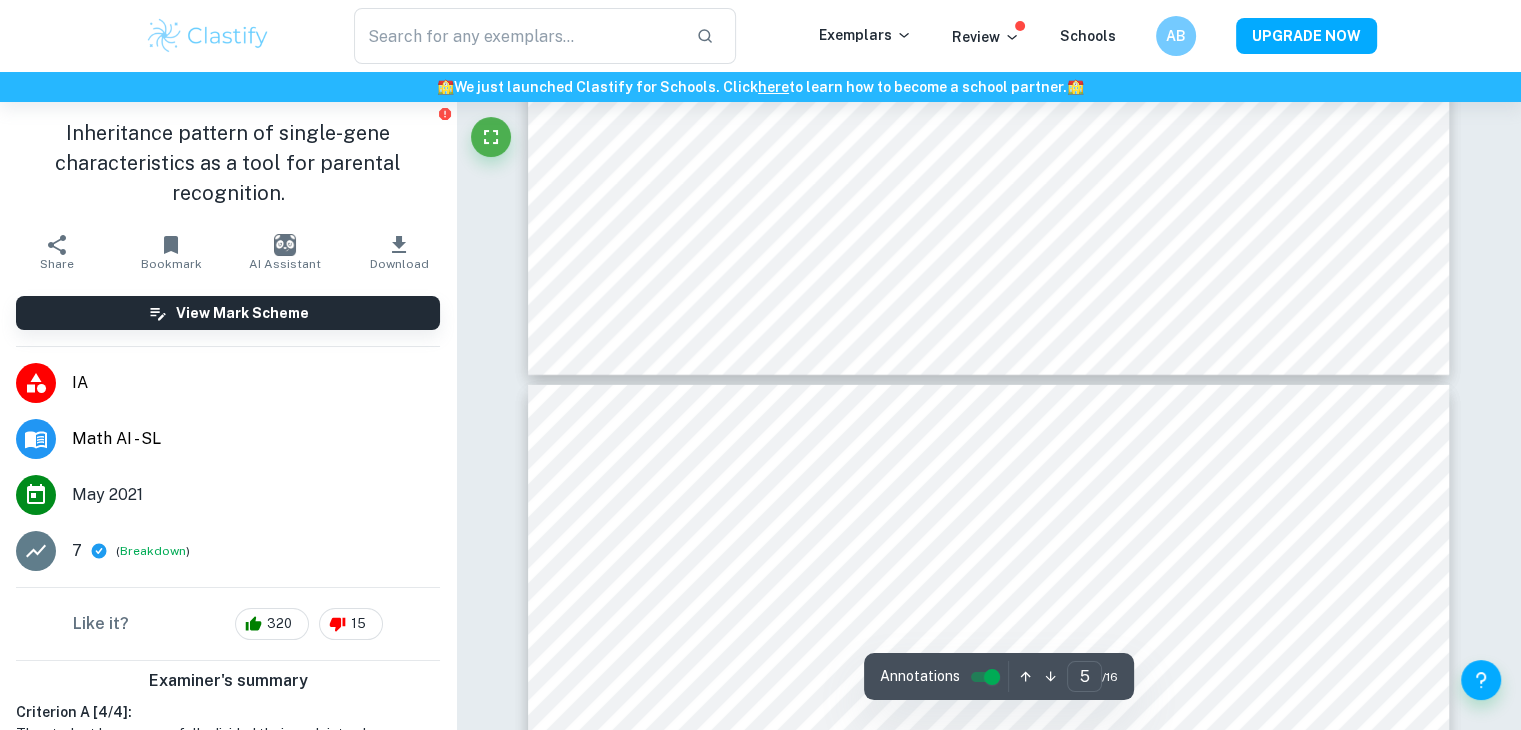 type on "6" 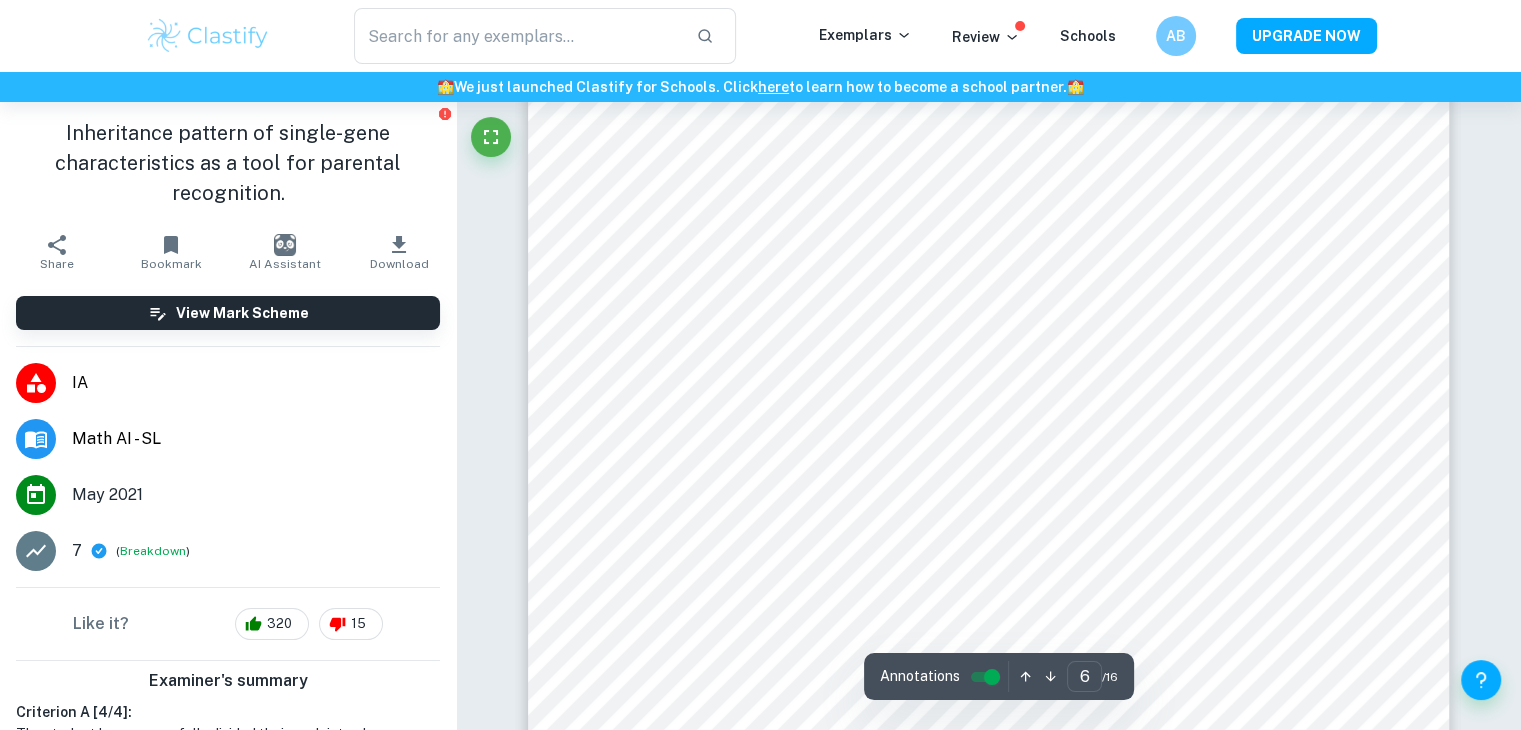 scroll, scrollTop: 6606, scrollLeft: 0, axis: vertical 